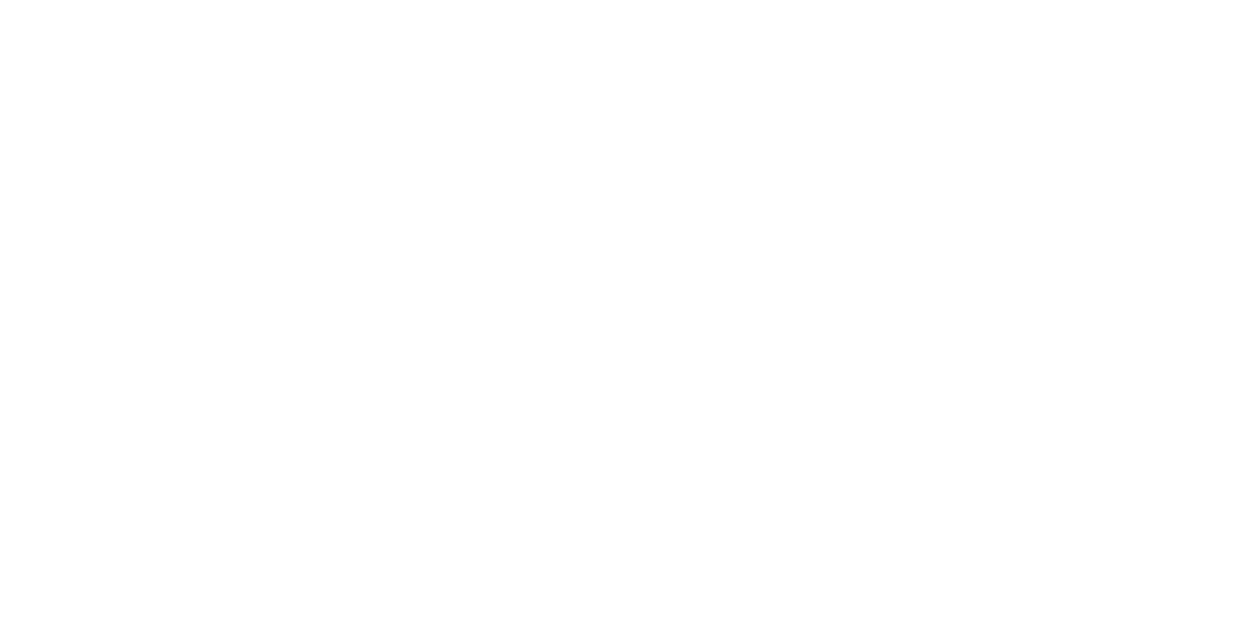 scroll, scrollTop: 0, scrollLeft: 0, axis: both 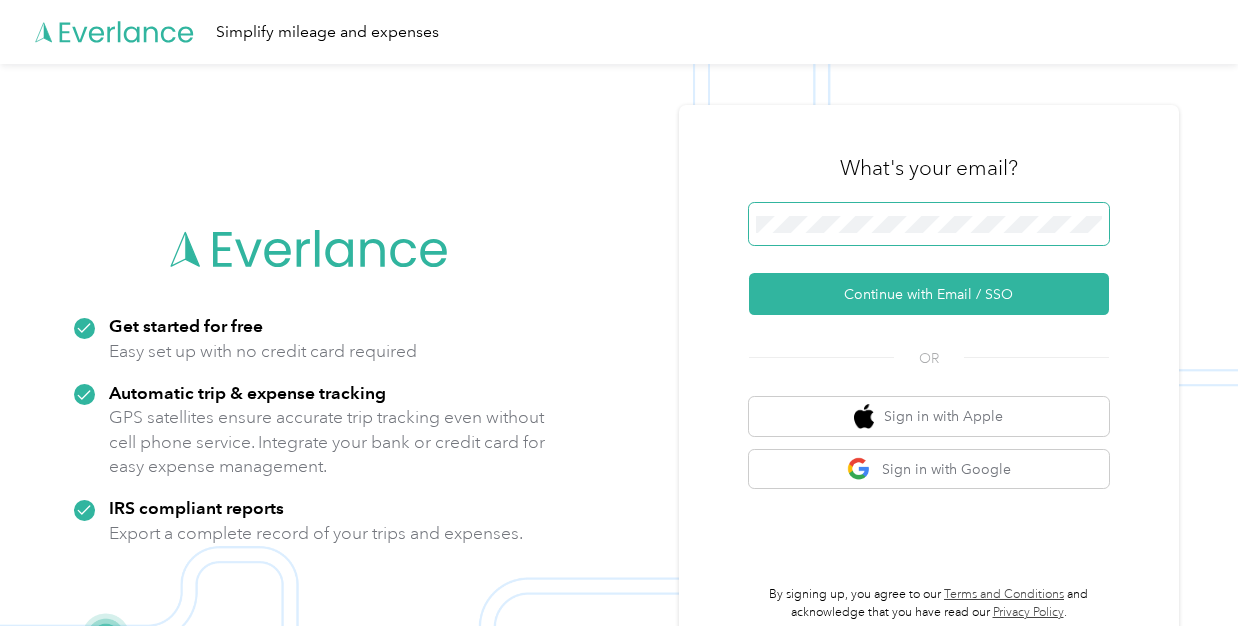 click at bounding box center [929, 224] 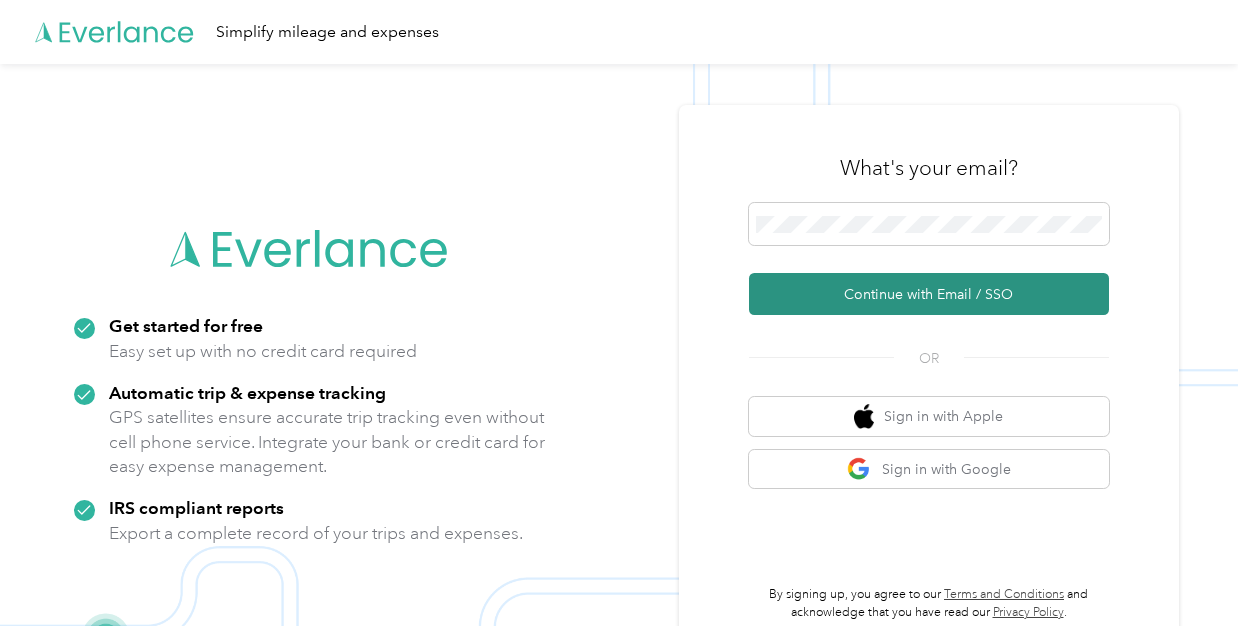 click on "Continue with Email / SSO" at bounding box center (929, 294) 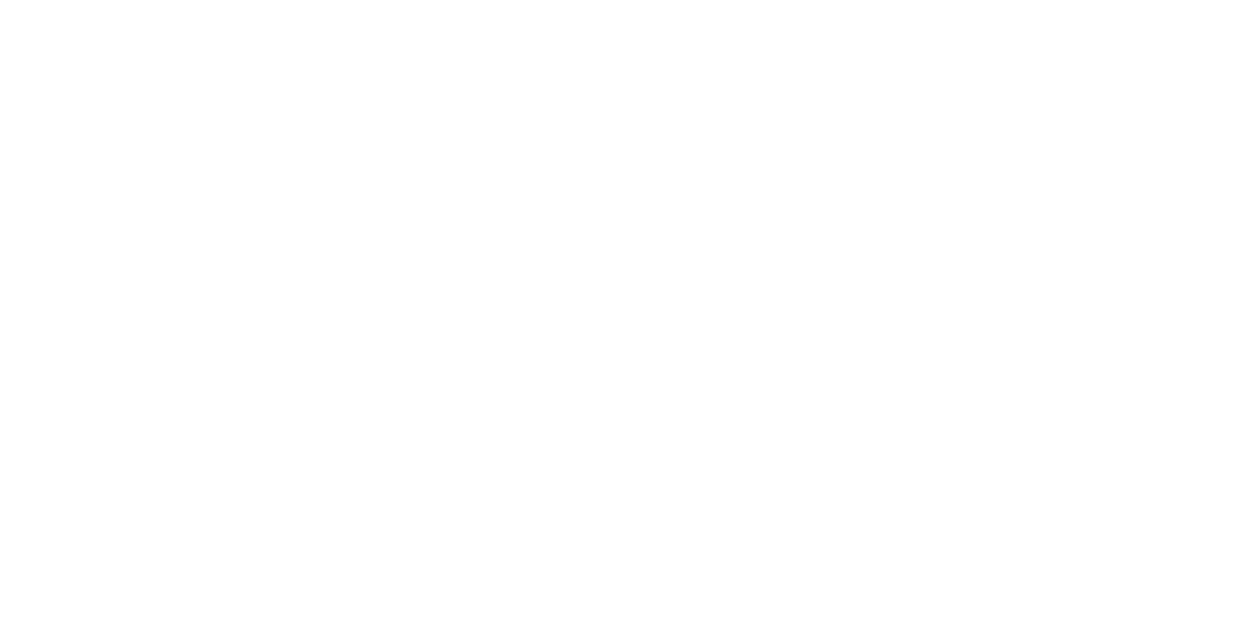 scroll, scrollTop: 0, scrollLeft: 0, axis: both 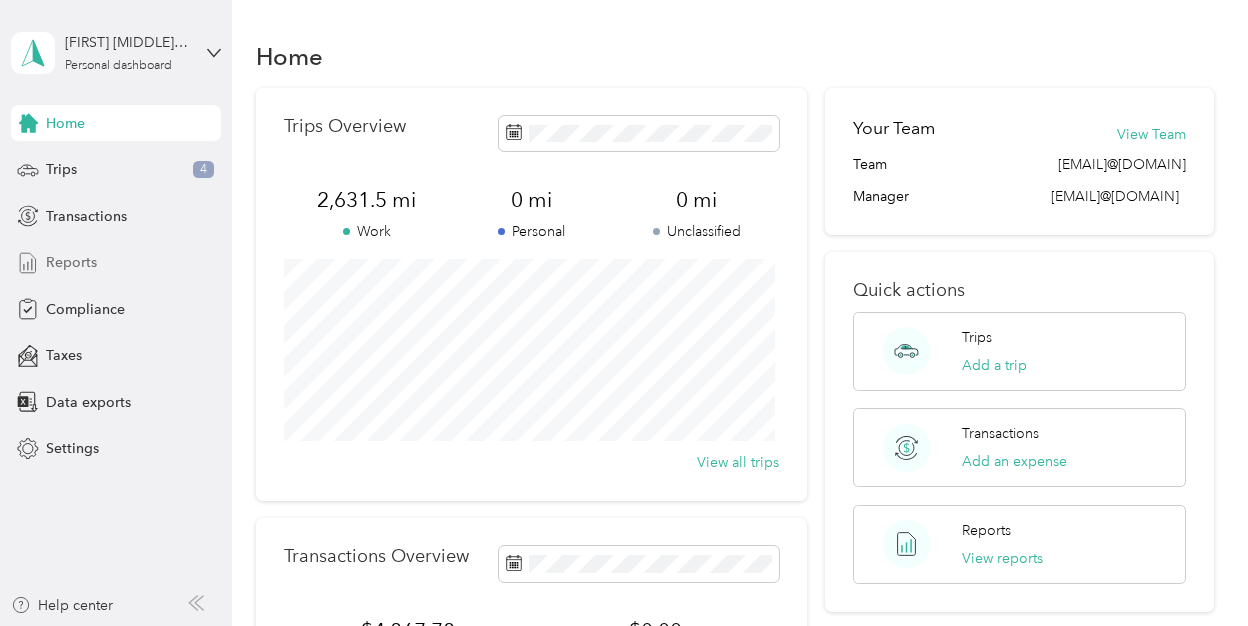 click on "Reports" at bounding box center (71, 262) 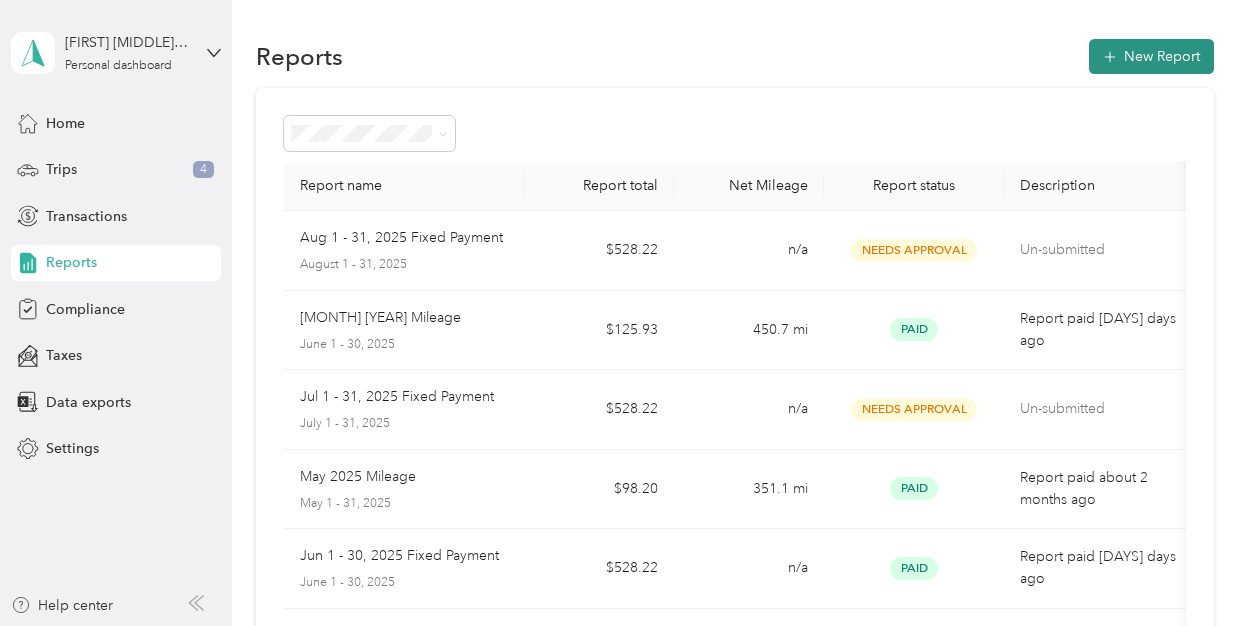 click 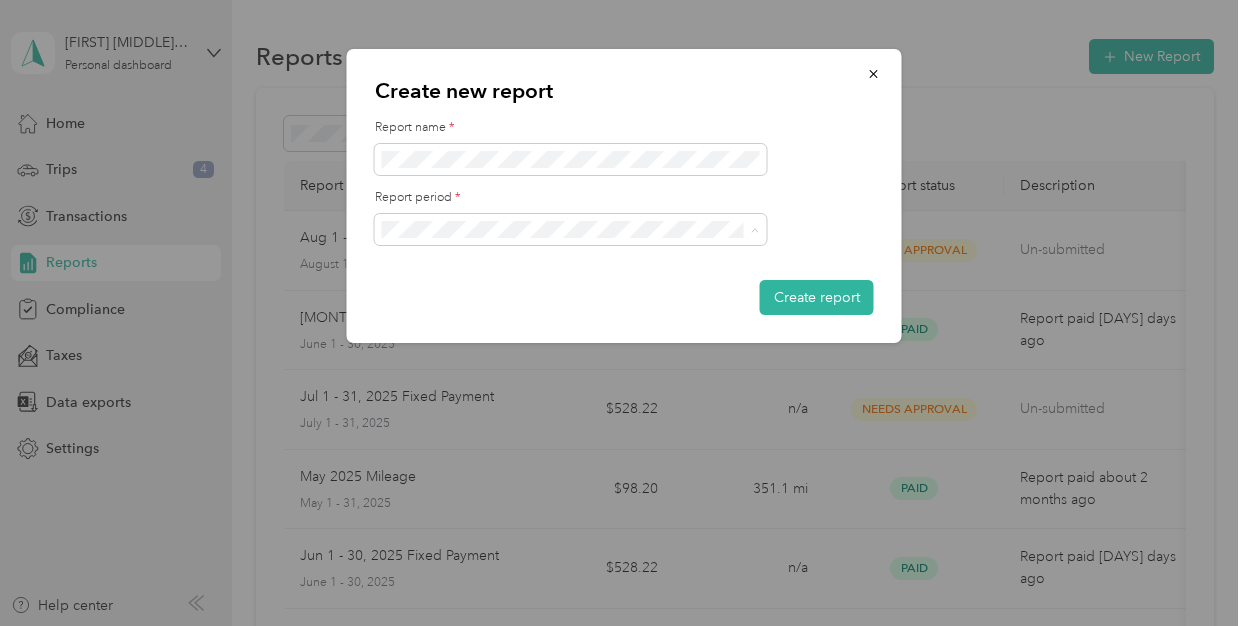 click on "Jul 1 - 31, 2025" at bounding box center [571, 299] 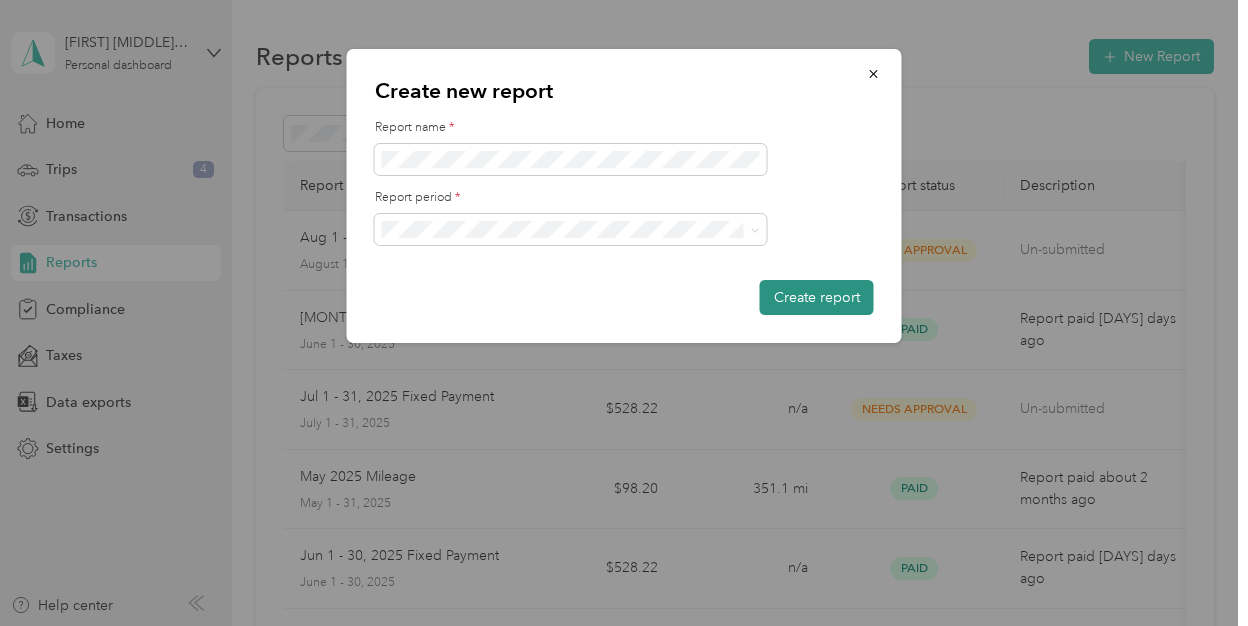 click on "Create report" at bounding box center (817, 297) 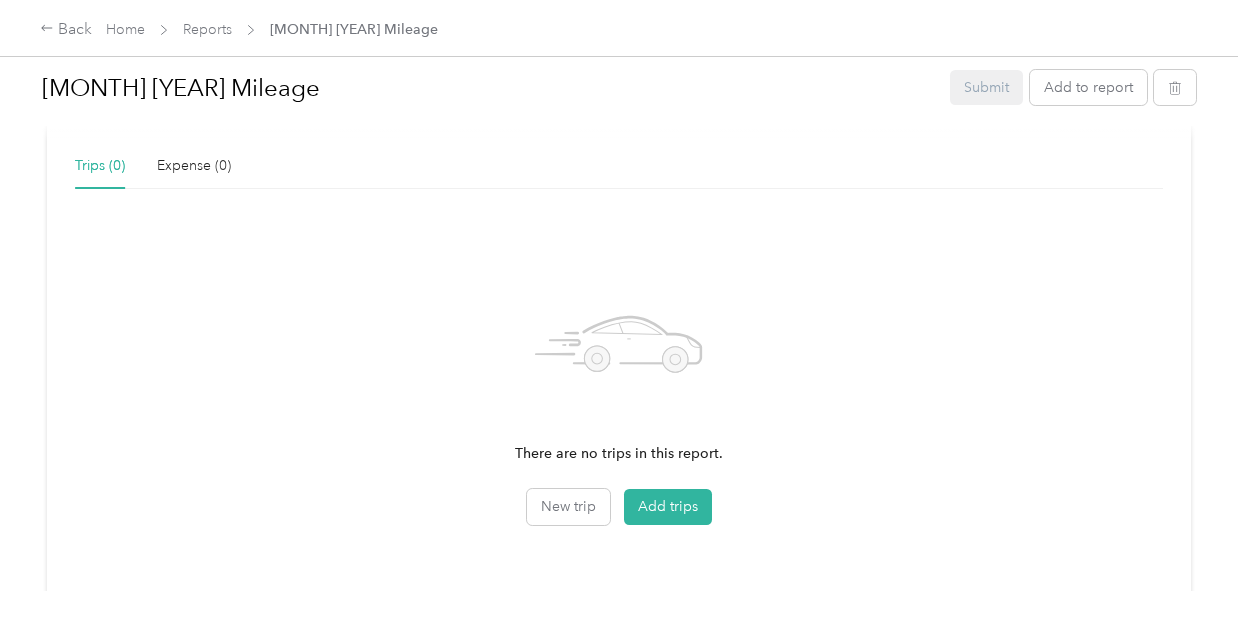 scroll, scrollTop: 500, scrollLeft: 0, axis: vertical 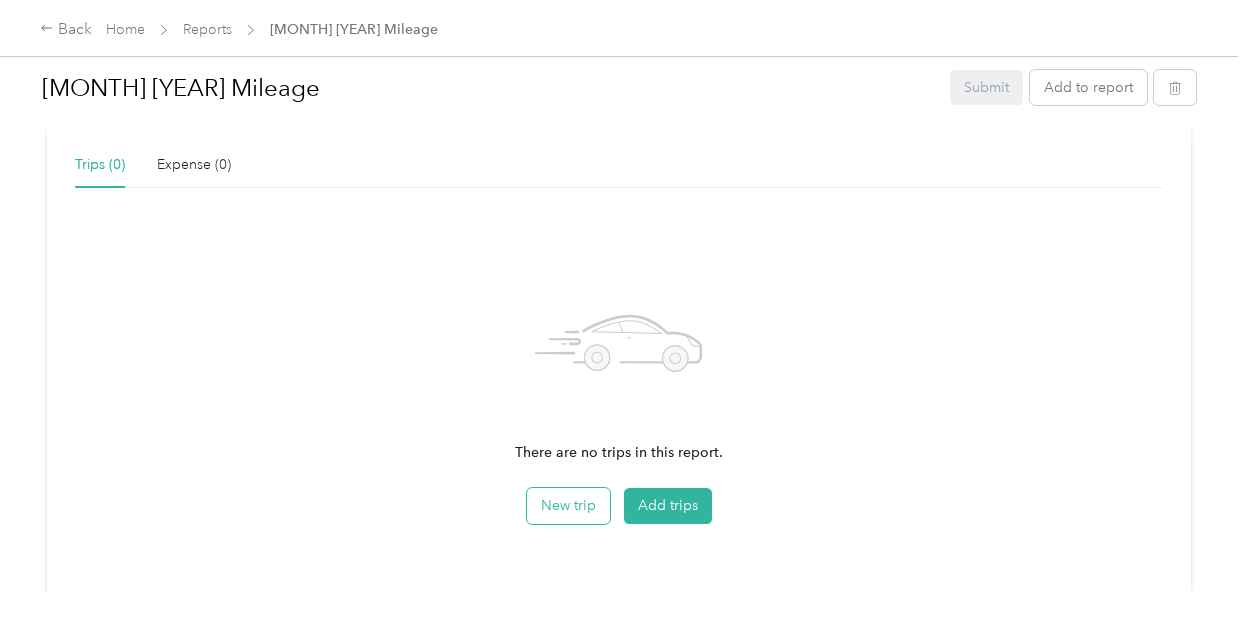 click on "New trip" at bounding box center [568, 506] 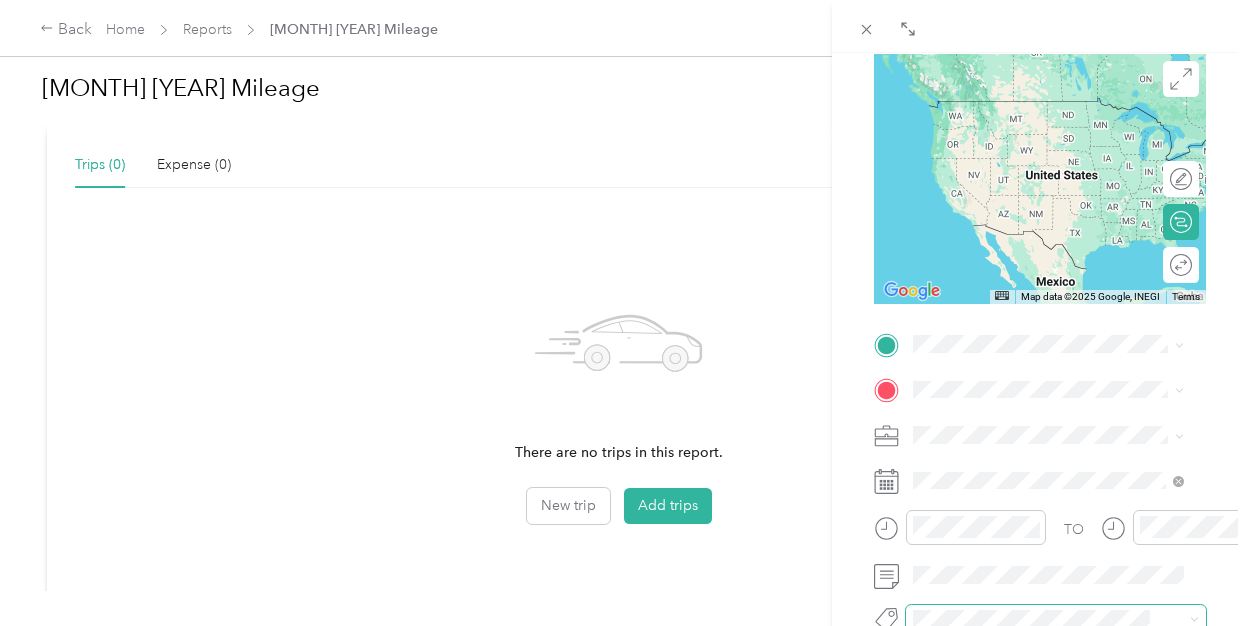 scroll, scrollTop: 300, scrollLeft: 0, axis: vertical 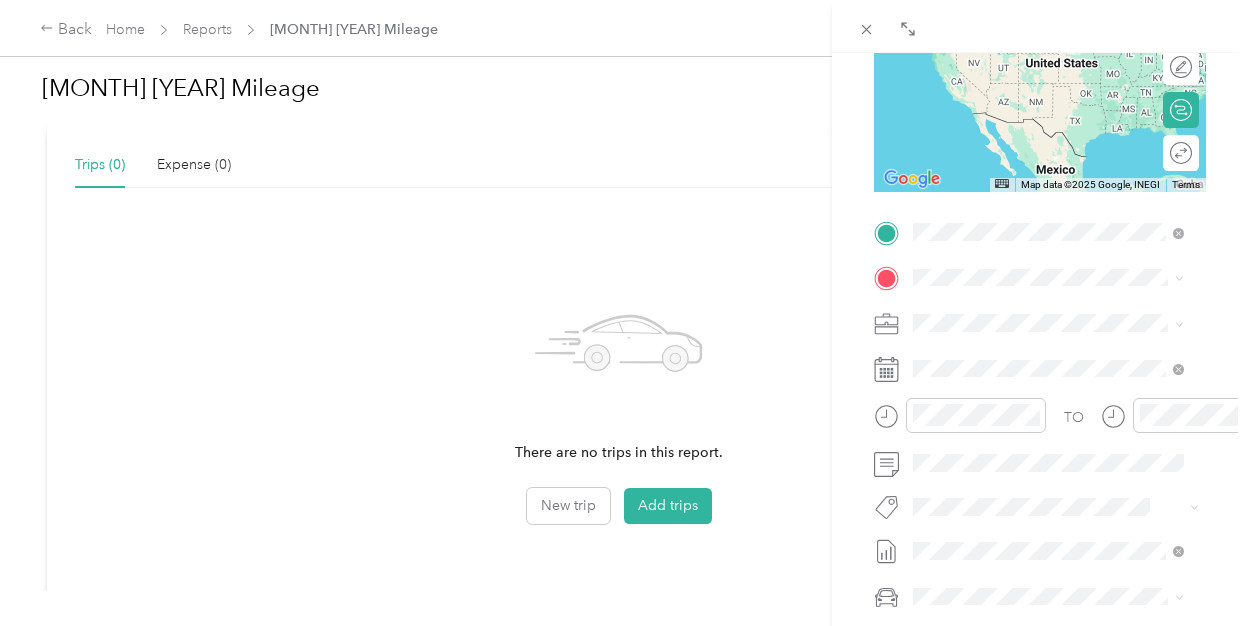 click on "[NUMBER] [STREET]
[CITY], [STATE] [POSTAL_CODE], [COUNTRY]" at bounding box center [1064, 321] 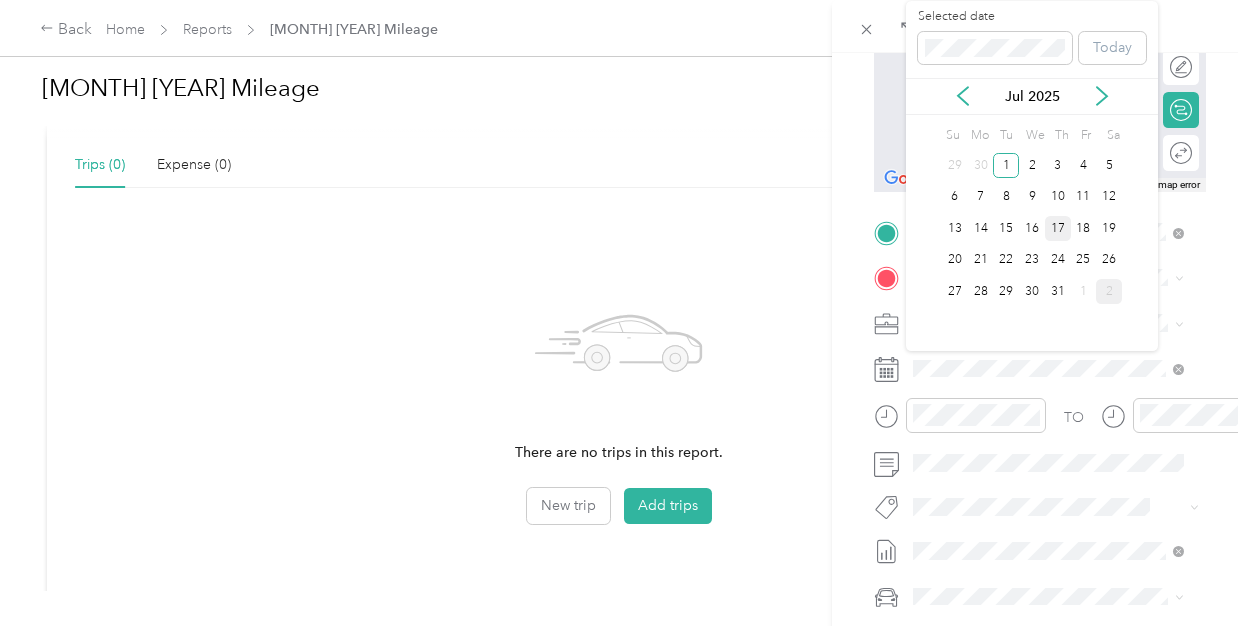 click on "17" at bounding box center (1058, 228) 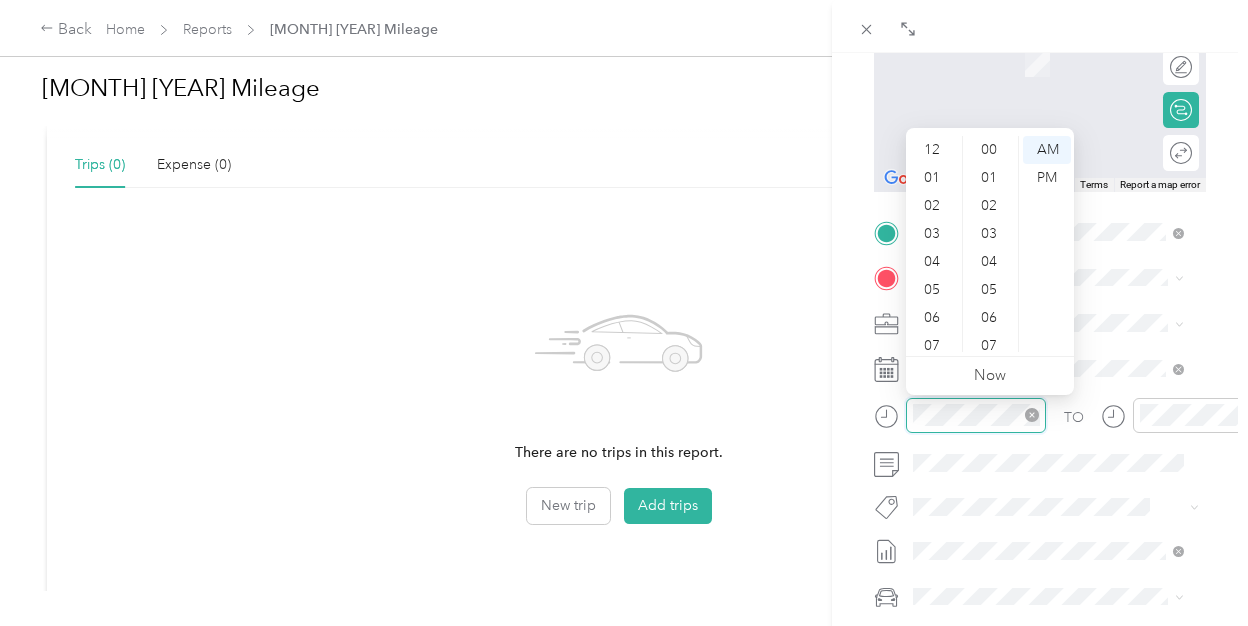 scroll, scrollTop: 280, scrollLeft: 0, axis: vertical 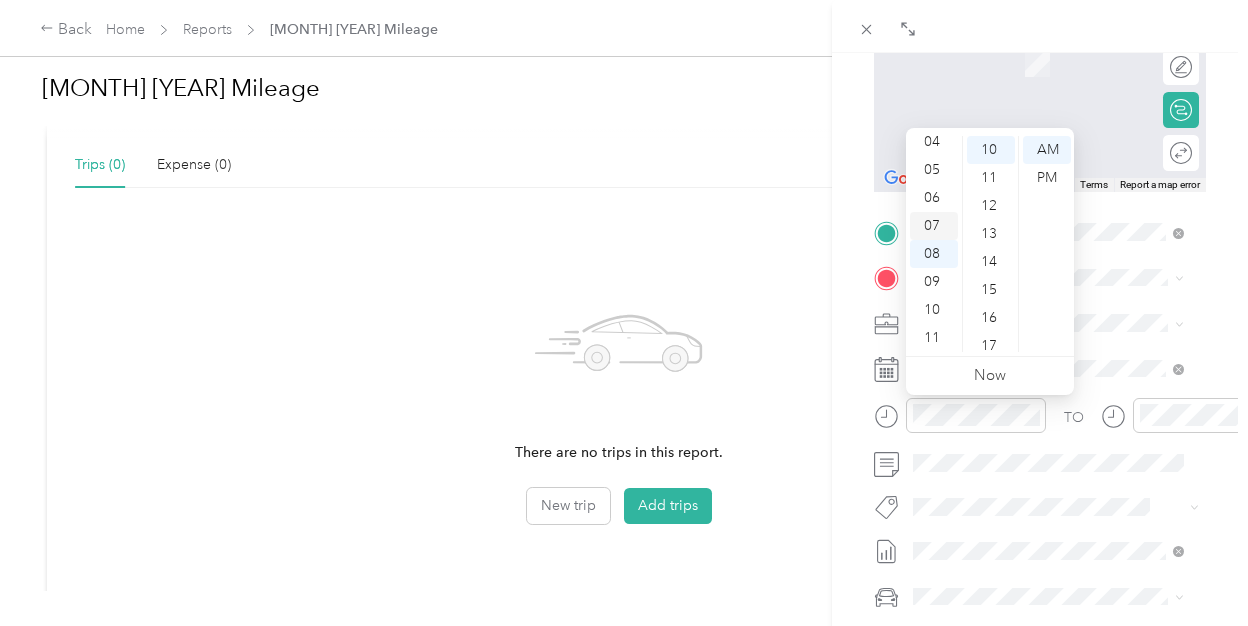 click on "07" at bounding box center (934, 226) 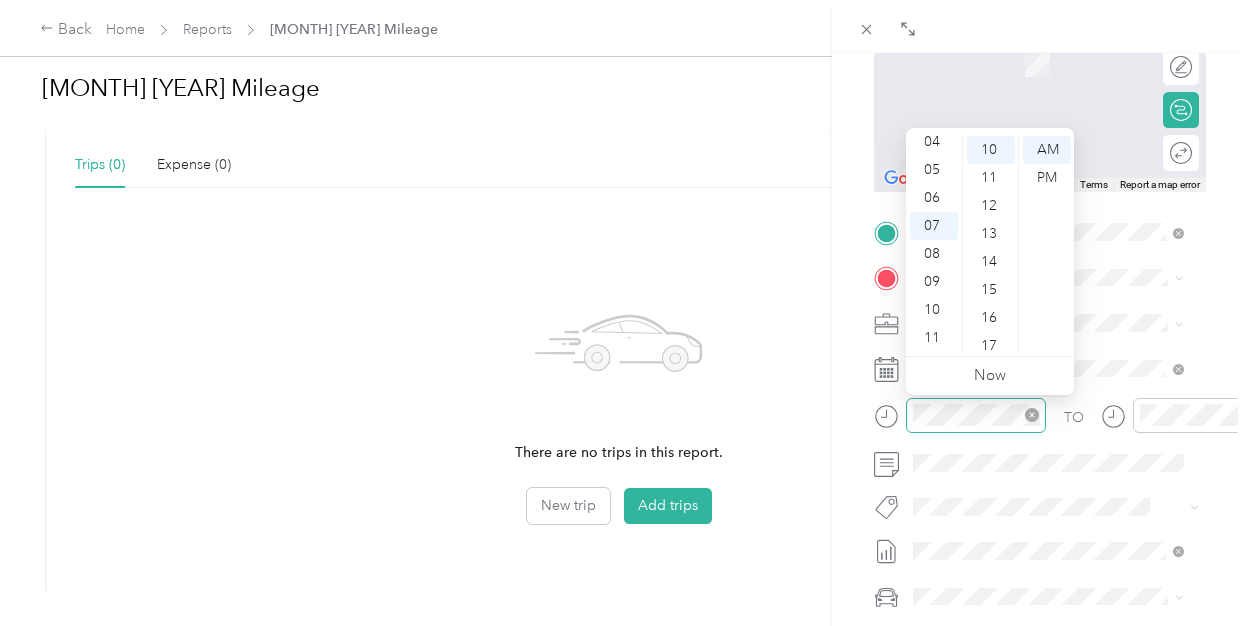 click 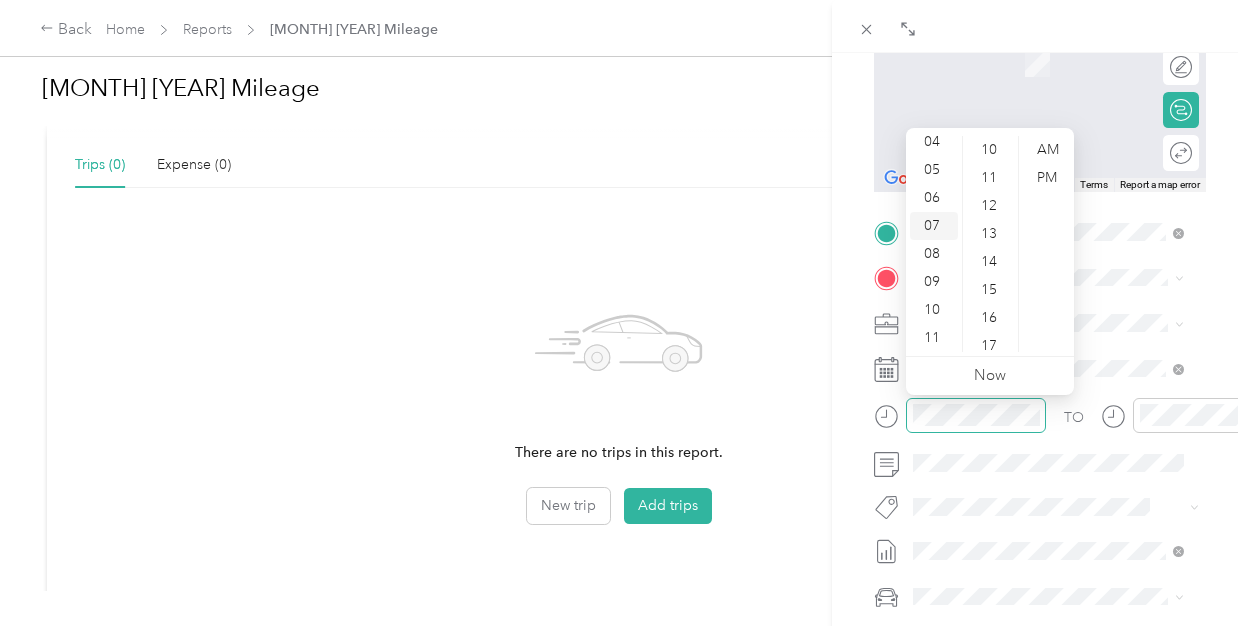 click on "07" at bounding box center [934, 226] 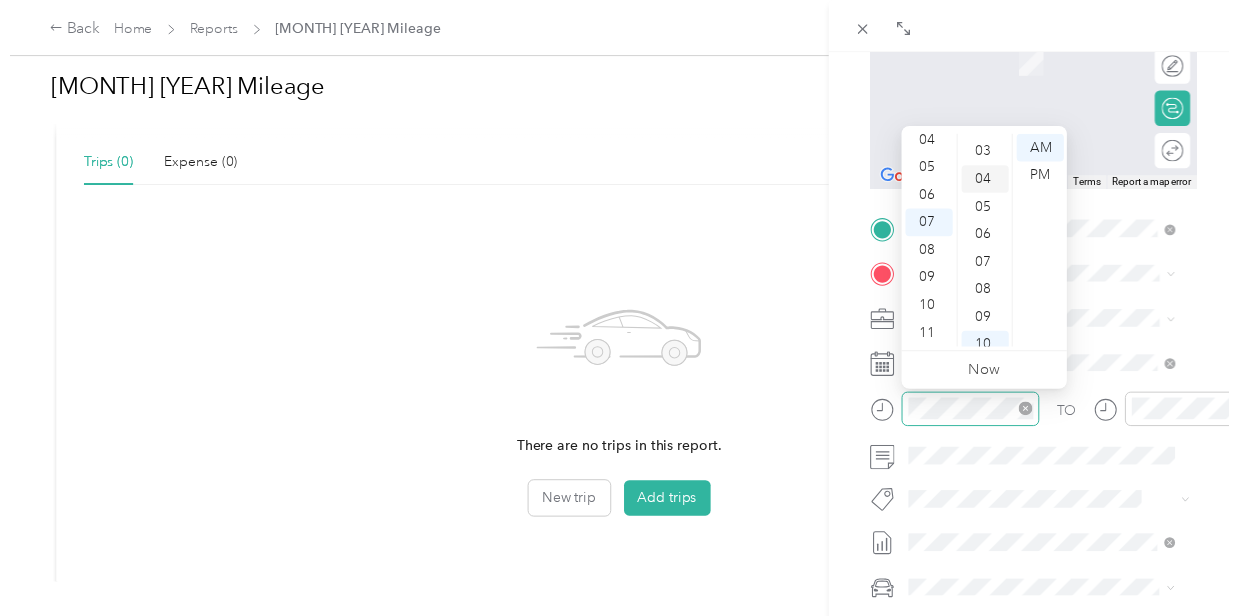 scroll, scrollTop: 0, scrollLeft: 0, axis: both 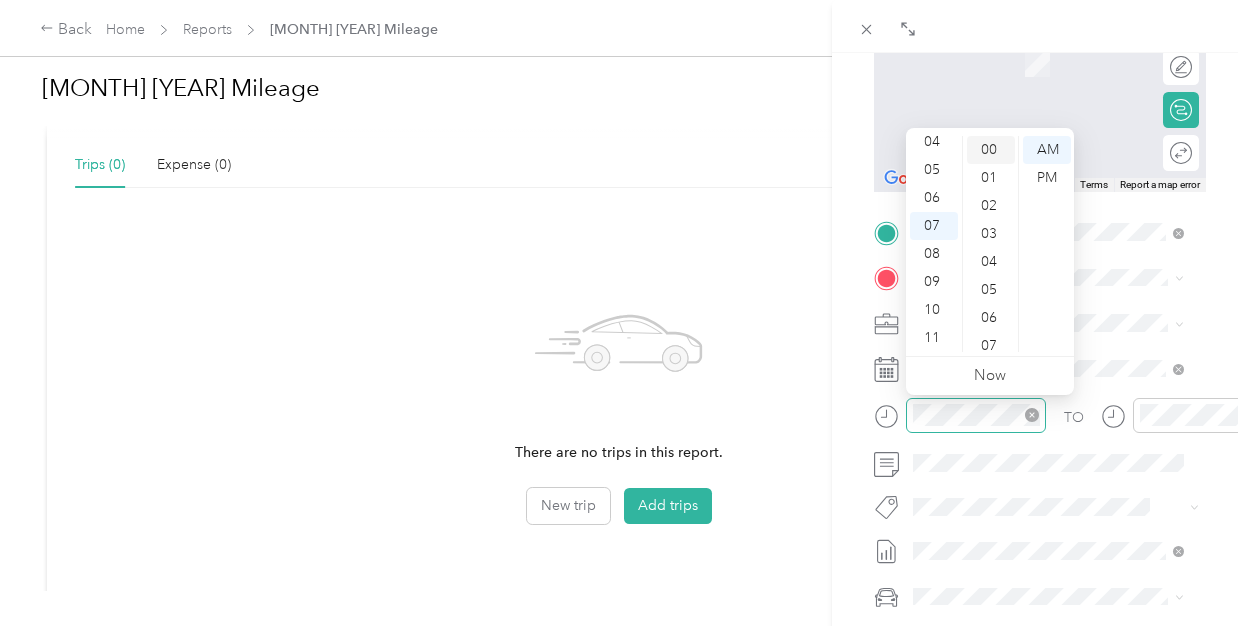 click on "00" at bounding box center (991, 150) 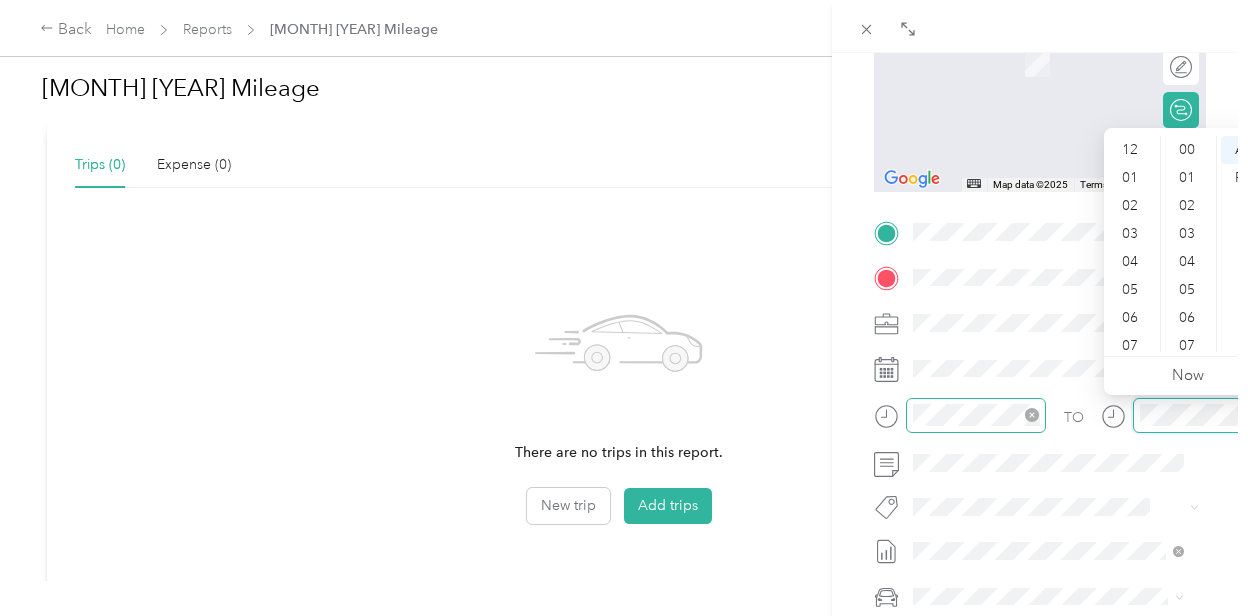 scroll, scrollTop: 280, scrollLeft: 0, axis: vertical 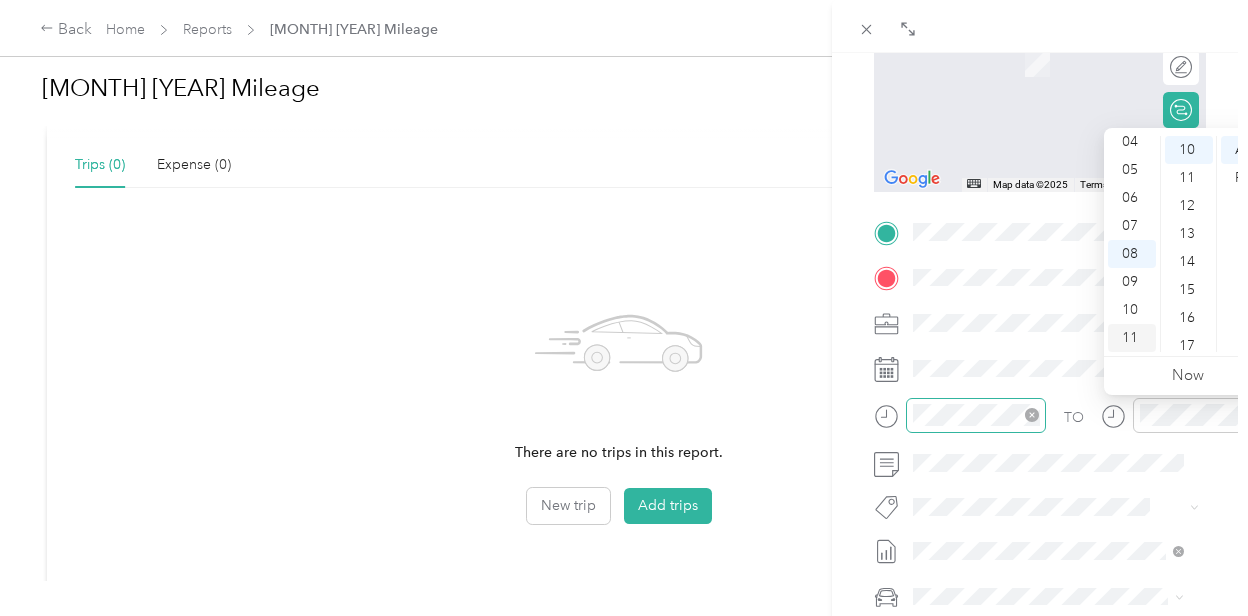 click on "11" at bounding box center (1132, 338) 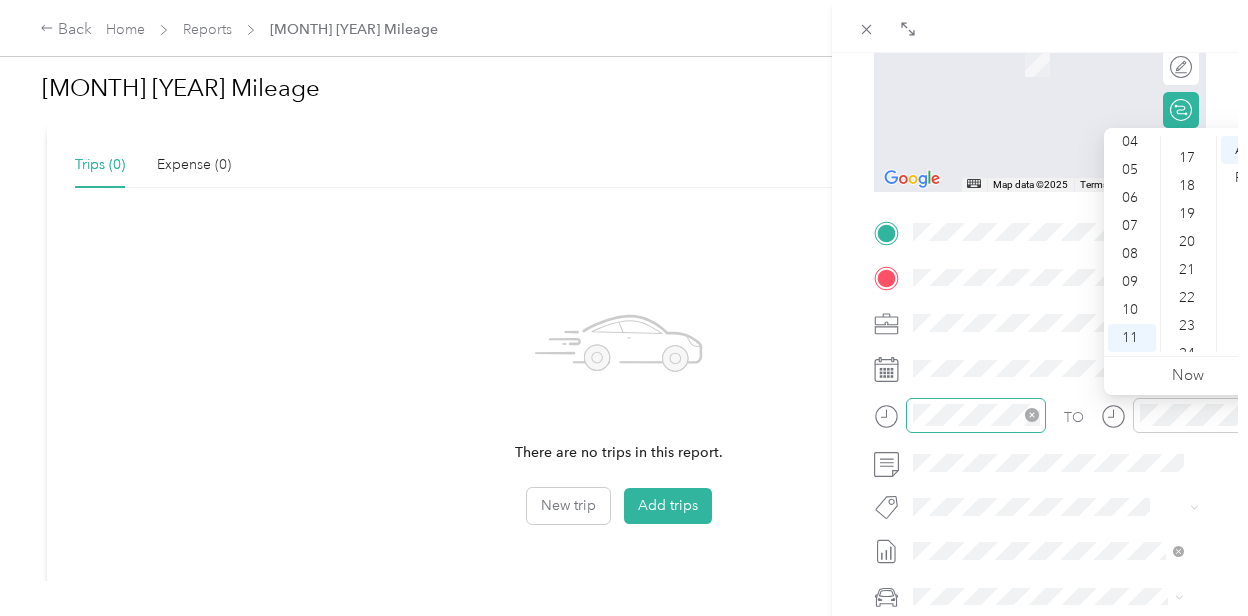 scroll, scrollTop: 657, scrollLeft: 0, axis: vertical 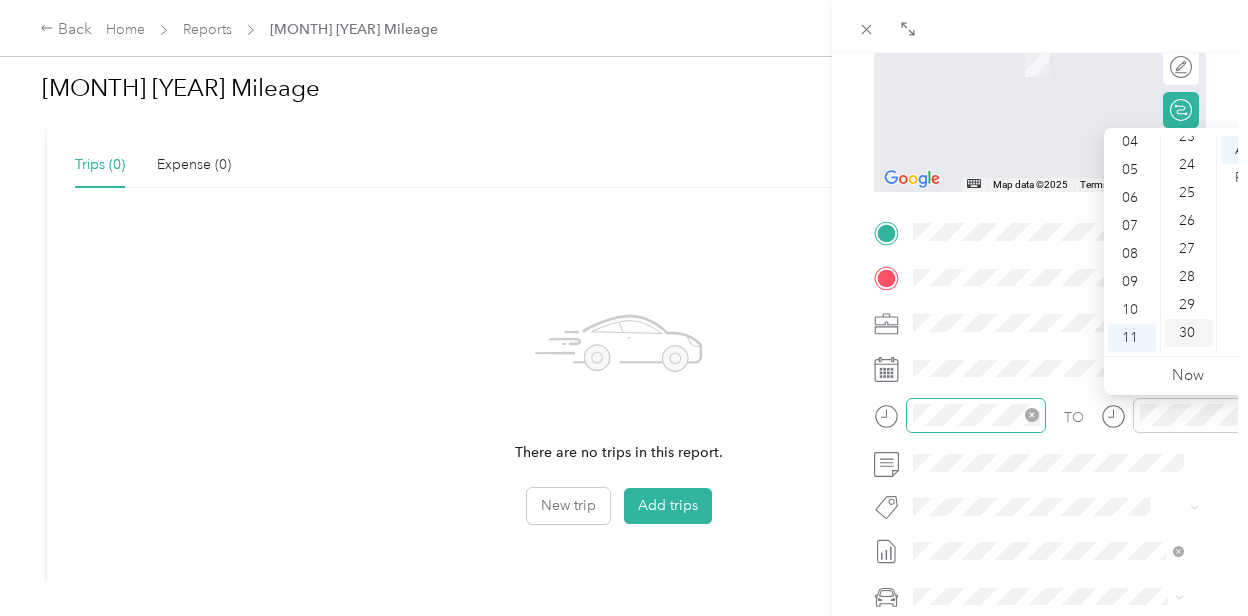 click on "30" at bounding box center (1189, 333) 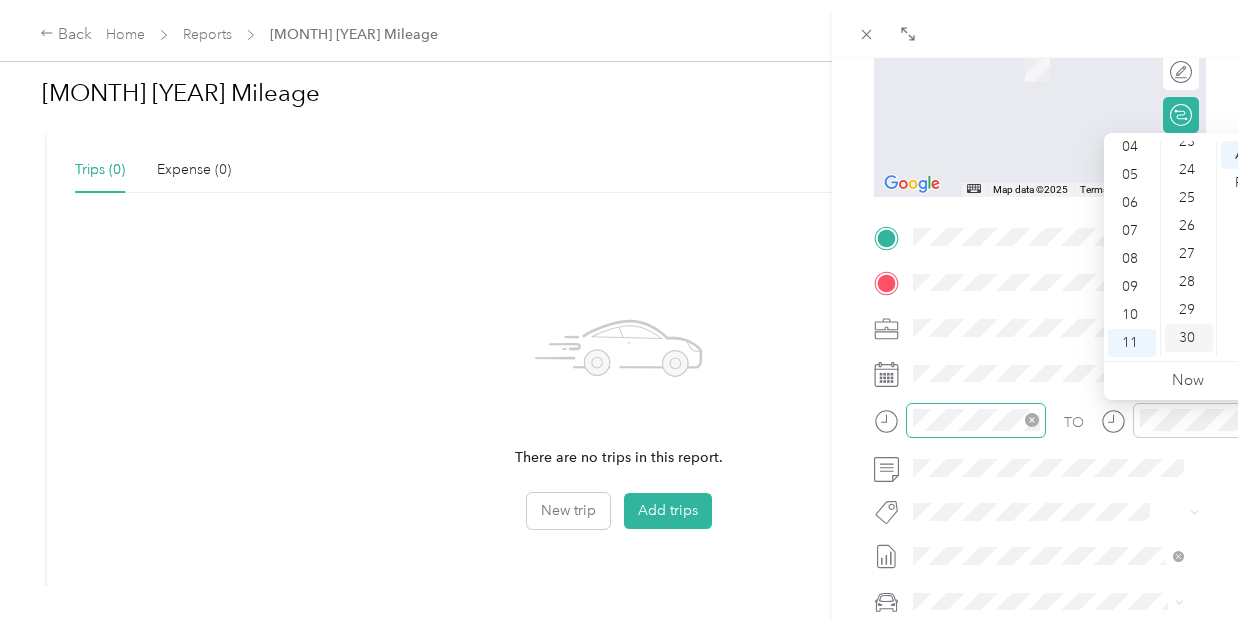 scroll, scrollTop: 840, scrollLeft: 0, axis: vertical 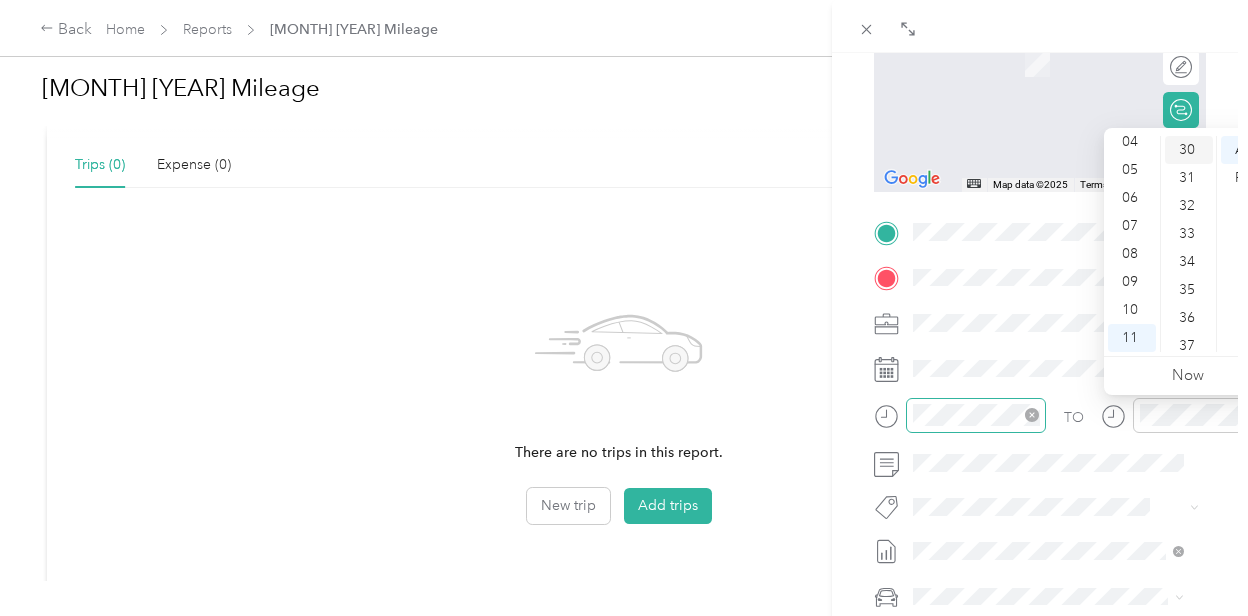 click on "30" at bounding box center [1189, 150] 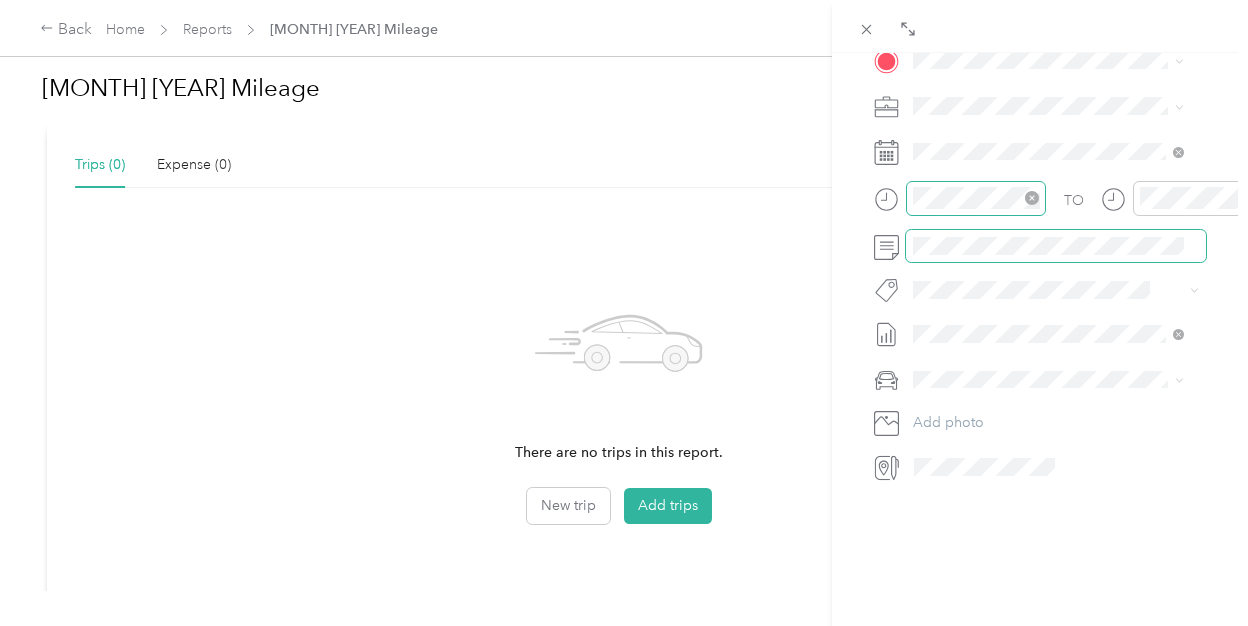 scroll, scrollTop: 531, scrollLeft: 0, axis: vertical 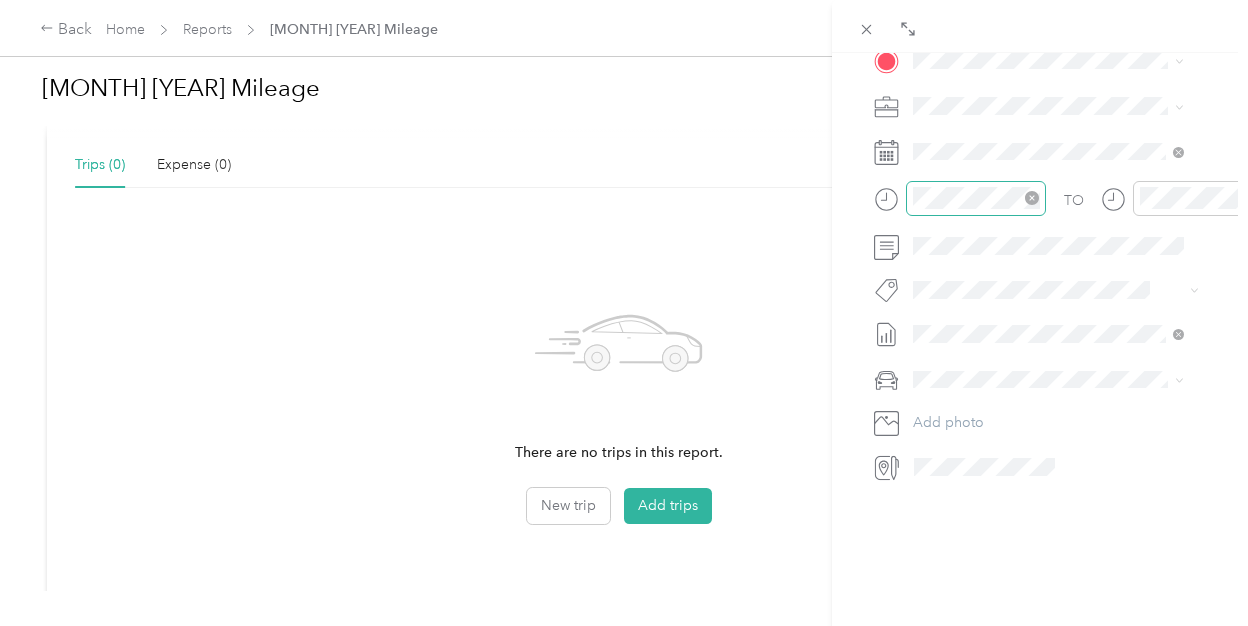 click on "Chrysler Pacifica" at bounding box center (970, 399) 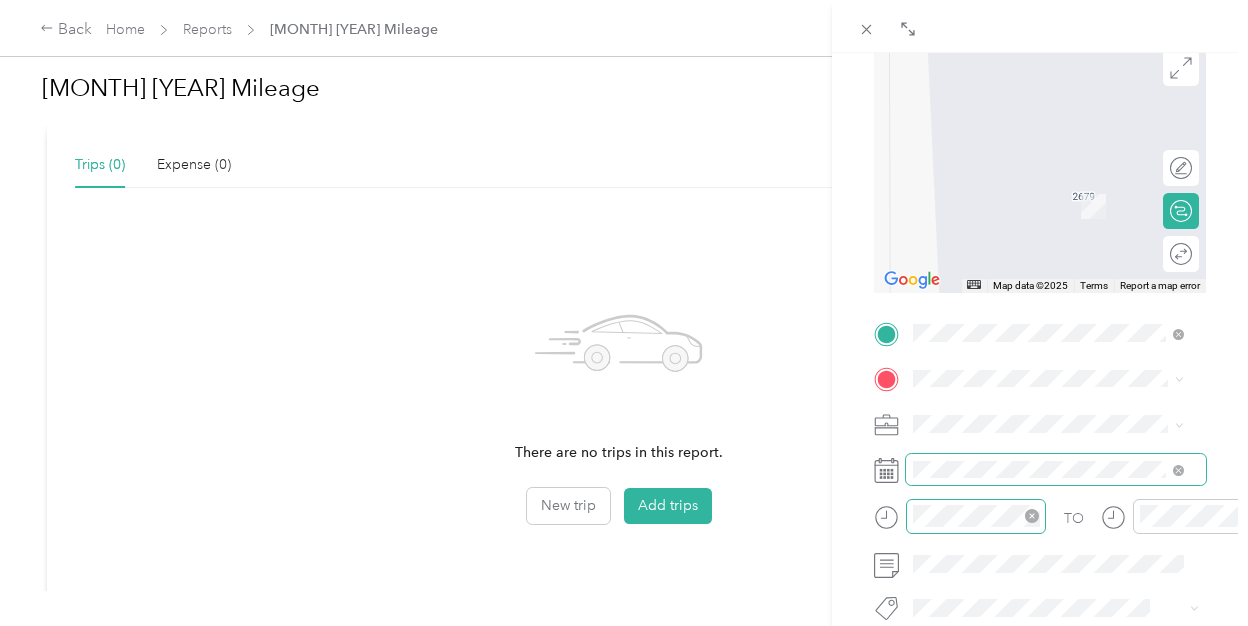 scroll, scrollTop: 200, scrollLeft: 0, axis: vertical 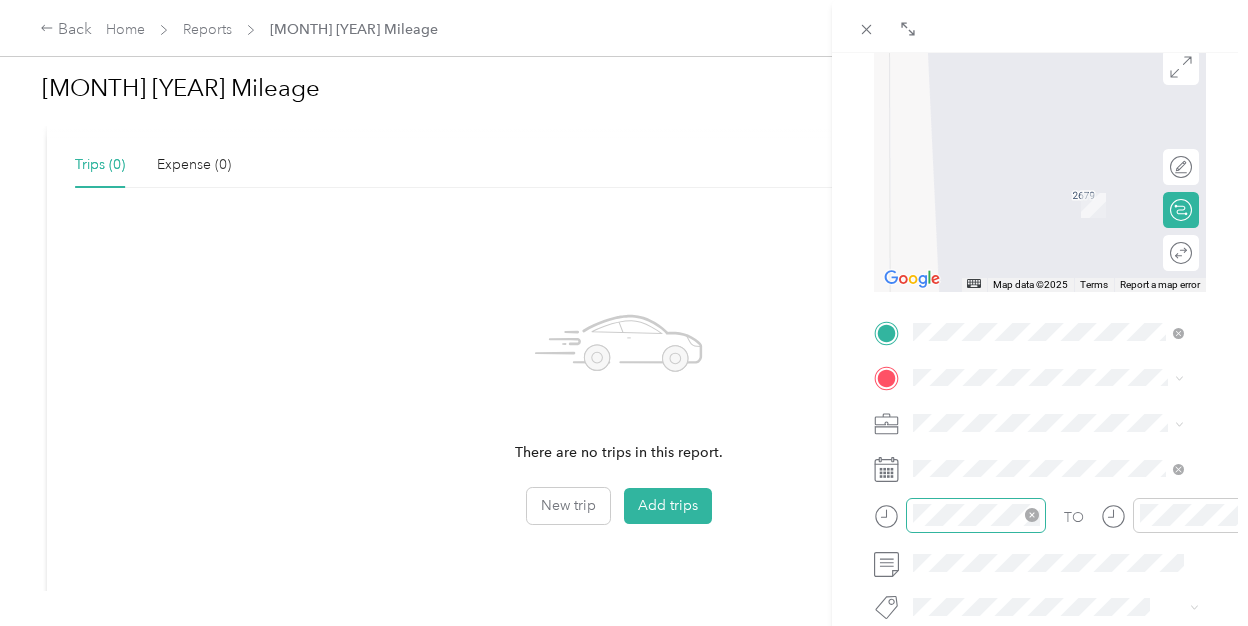 click on "[CITY]
[STATE], [COUNTRY]" at bounding box center (1016, 215) 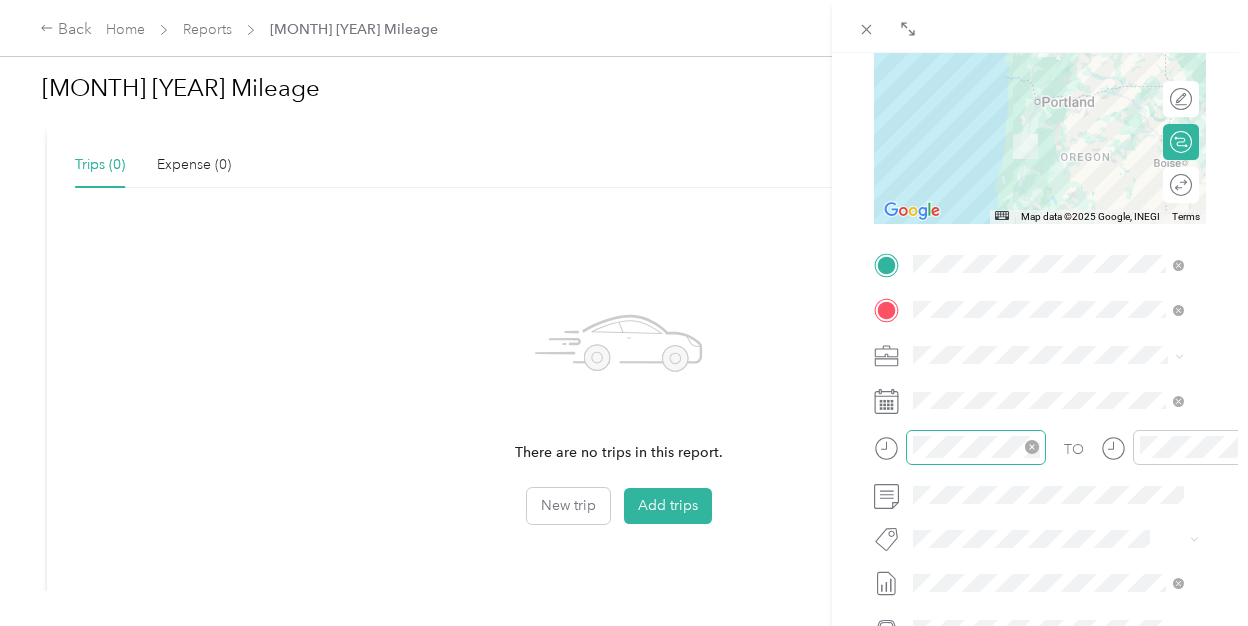 scroll, scrollTop: 300, scrollLeft: 0, axis: vertical 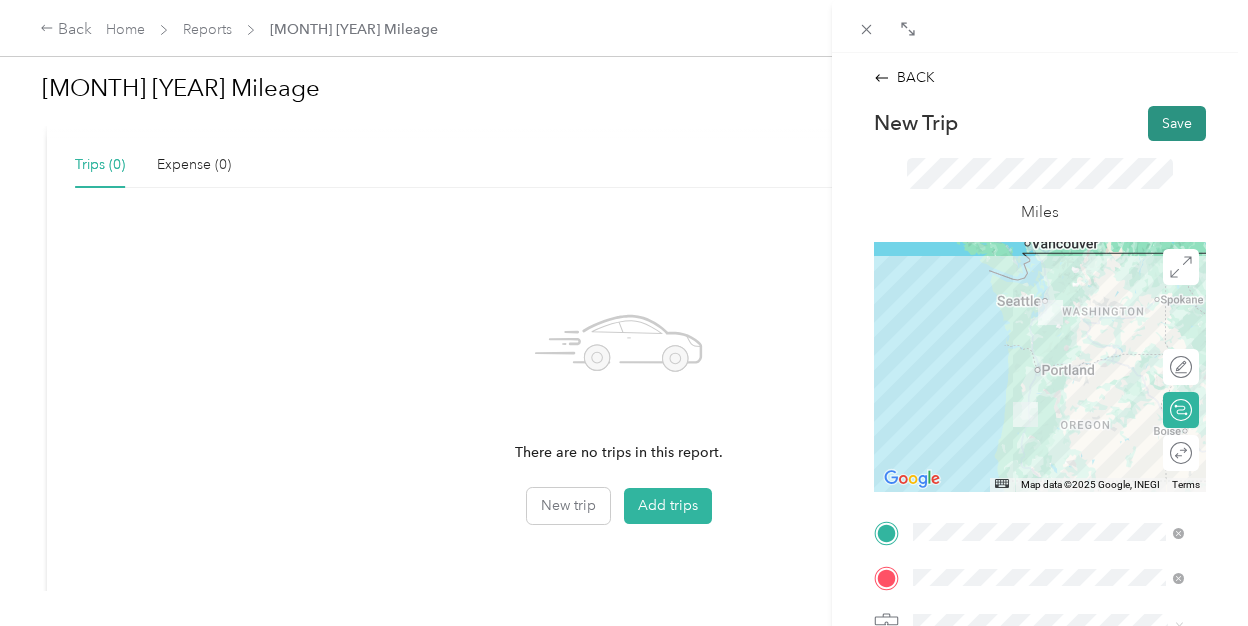 click on "Save" at bounding box center (1177, 123) 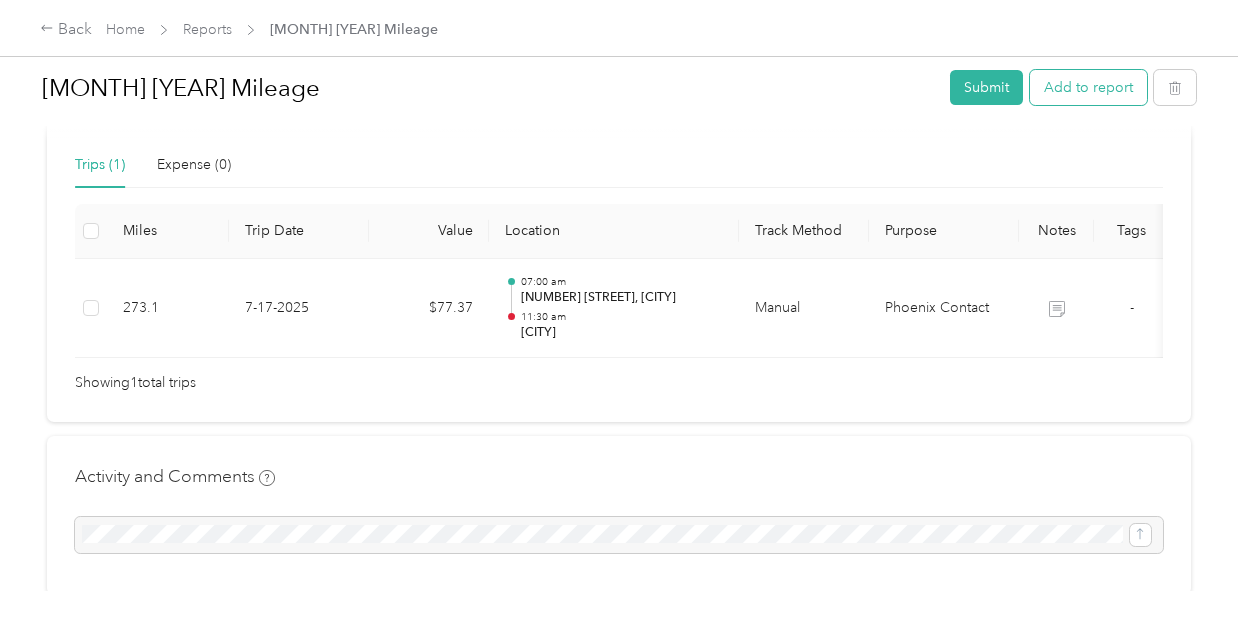 click on "Add to report" at bounding box center [1088, 87] 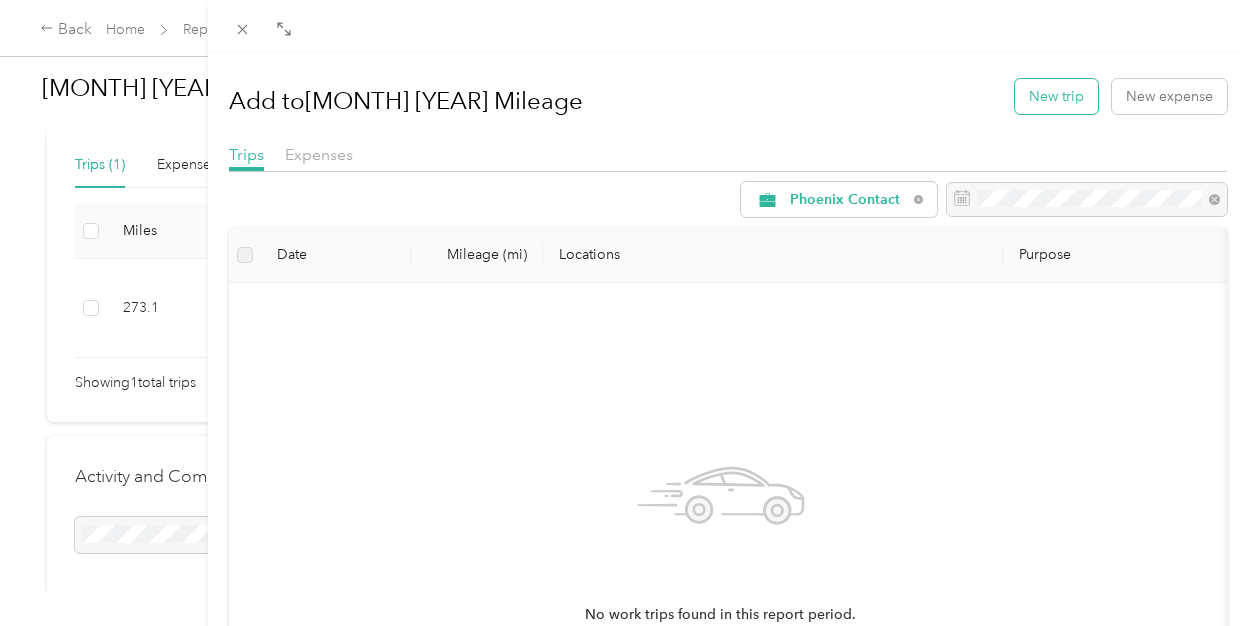 click on "New trip" at bounding box center (1056, 96) 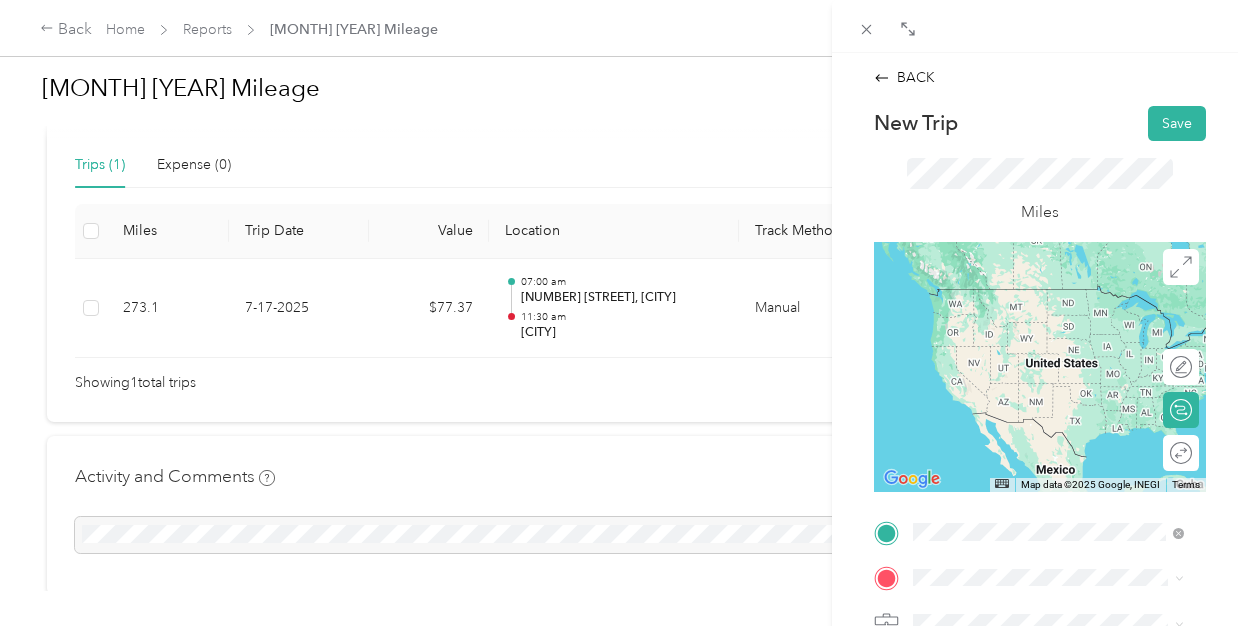 click on "[CITY]
[STATE], [COUNTRY]" at bounding box center [1048, 371] 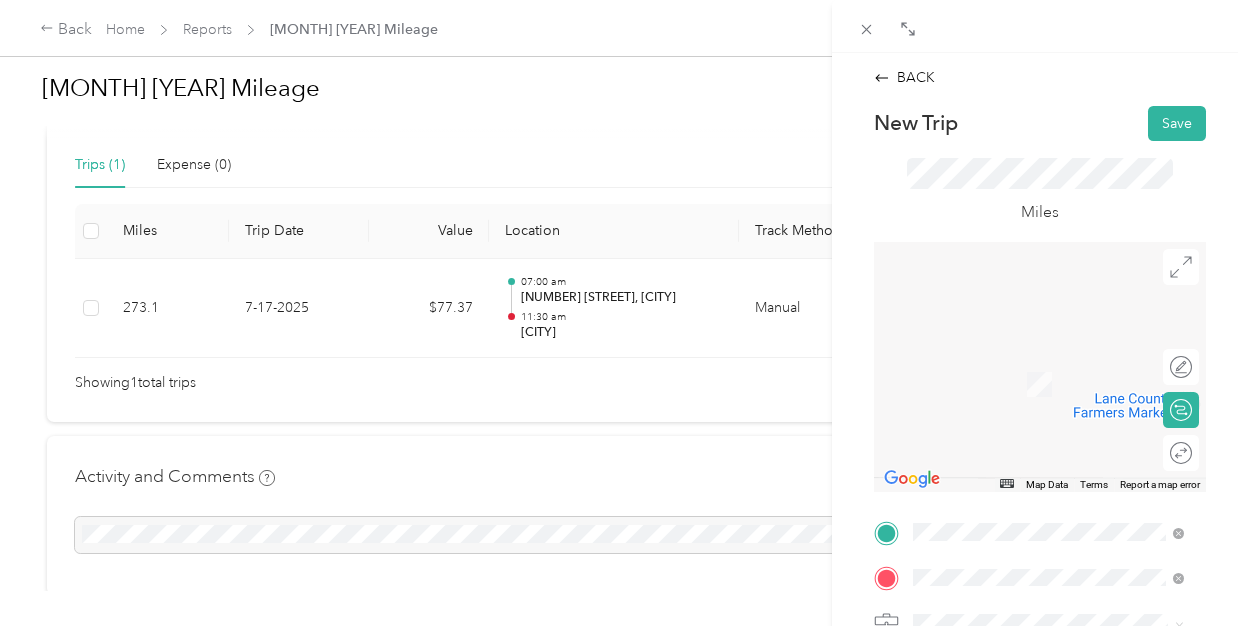 click on "[NUMBER] [STREET]
[CITY], [STATE] [POSTAL_CODE], [COUNTRY]" at bounding box center (1064, 351) 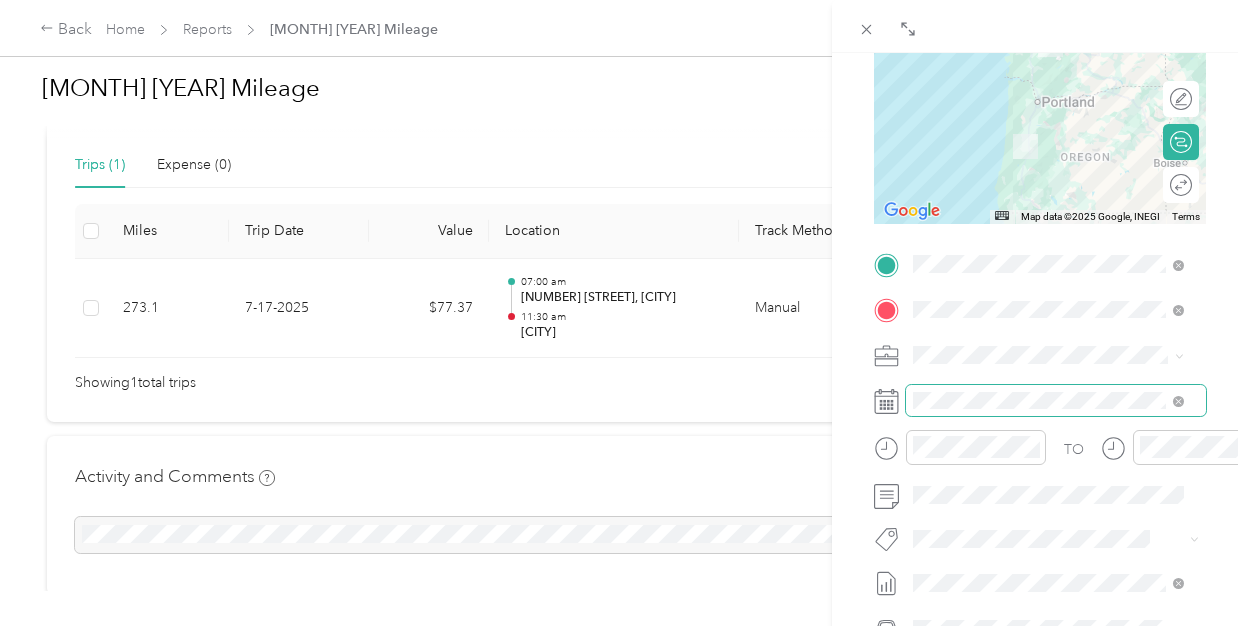 scroll, scrollTop: 300, scrollLeft: 0, axis: vertical 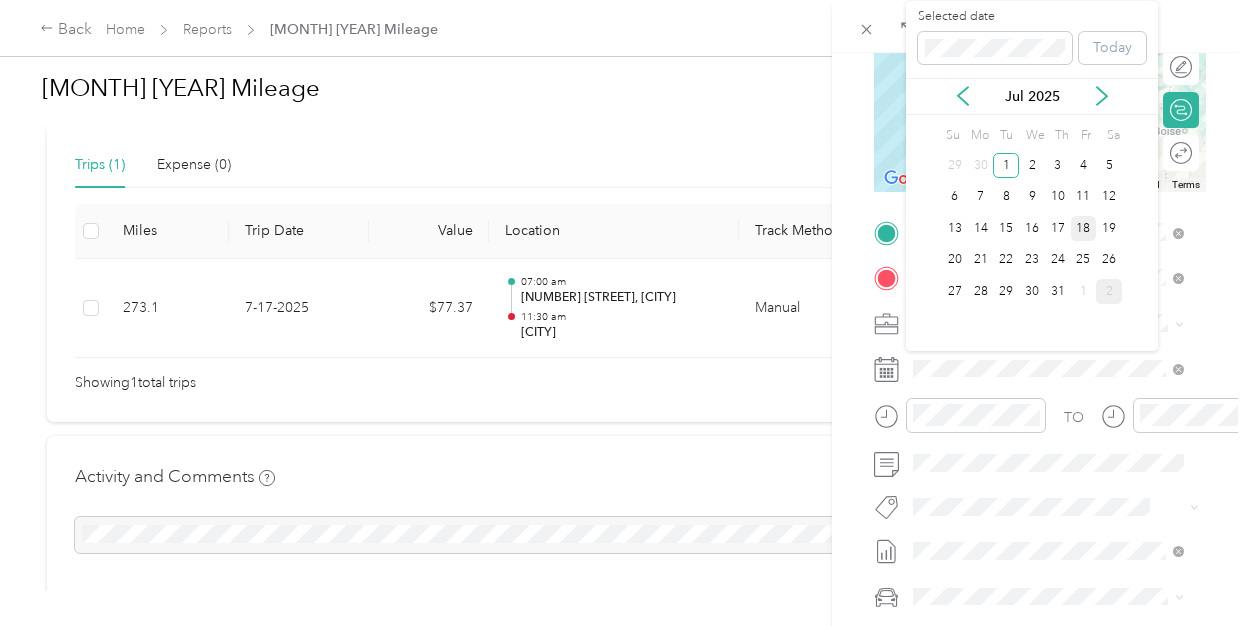 click on "18" at bounding box center (1084, 228) 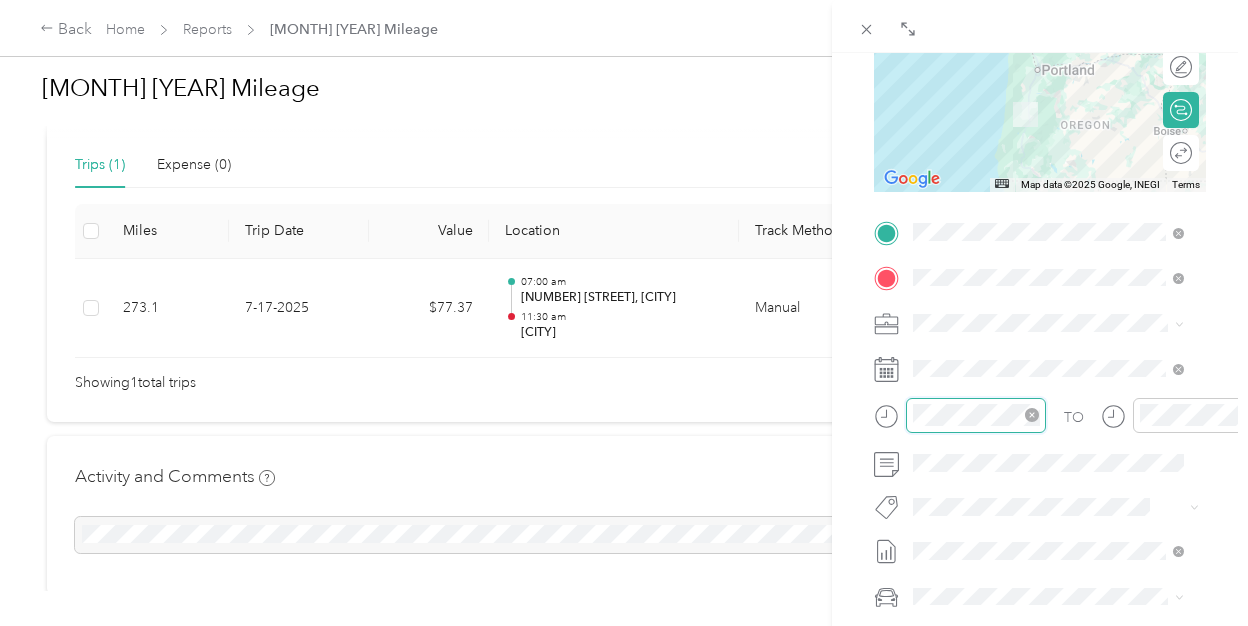 scroll, scrollTop: 420, scrollLeft: 0, axis: vertical 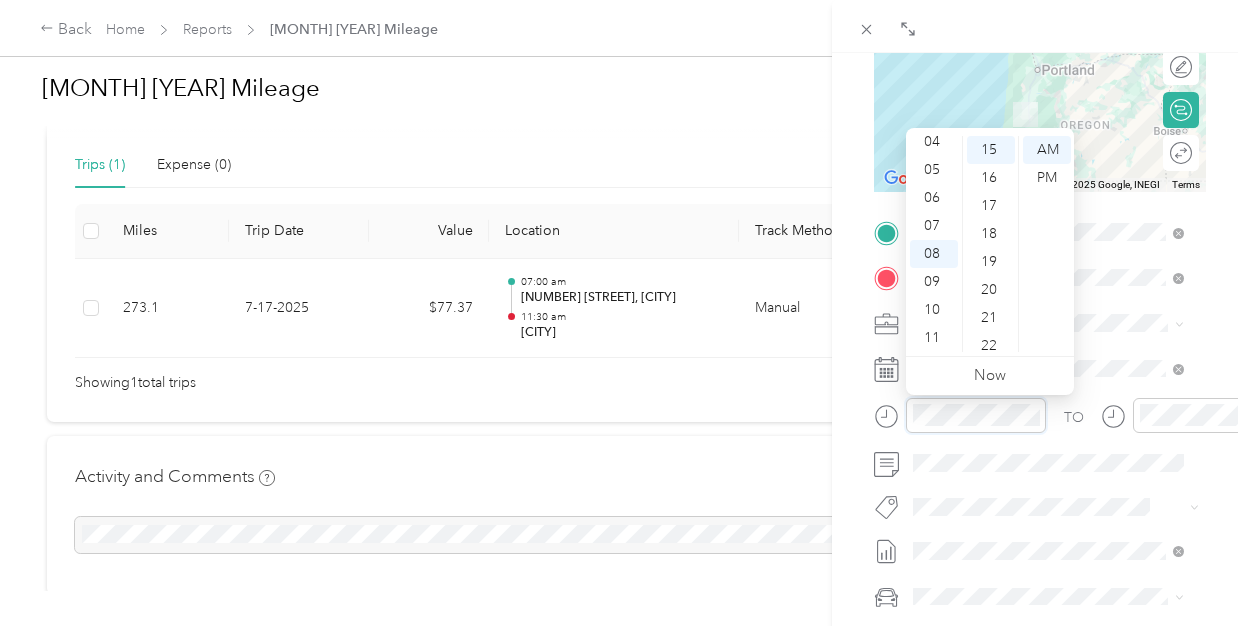 click at bounding box center (960, 415) 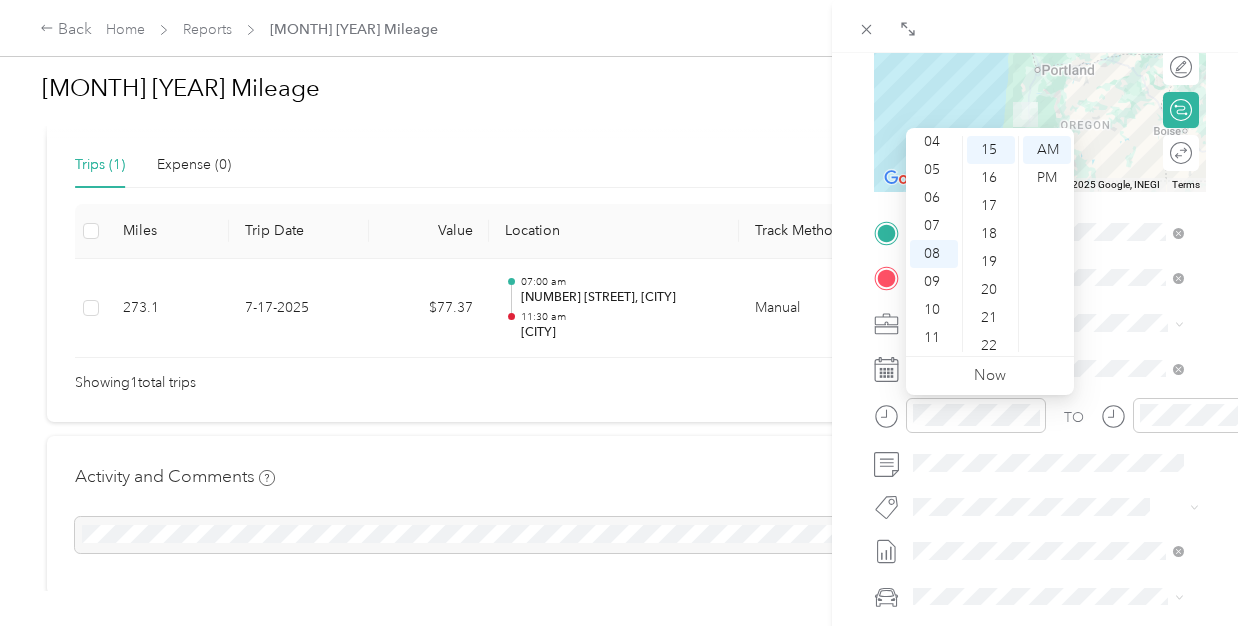 scroll, scrollTop: 0, scrollLeft: 0, axis: both 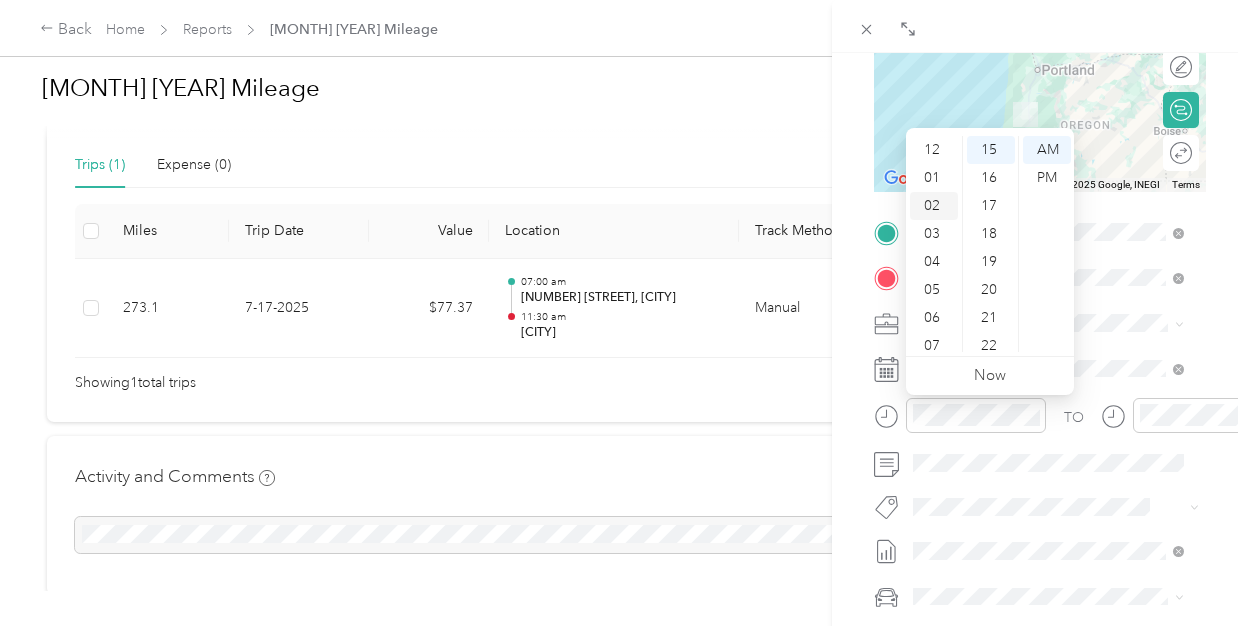 click on "02" at bounding box center [934, 206] 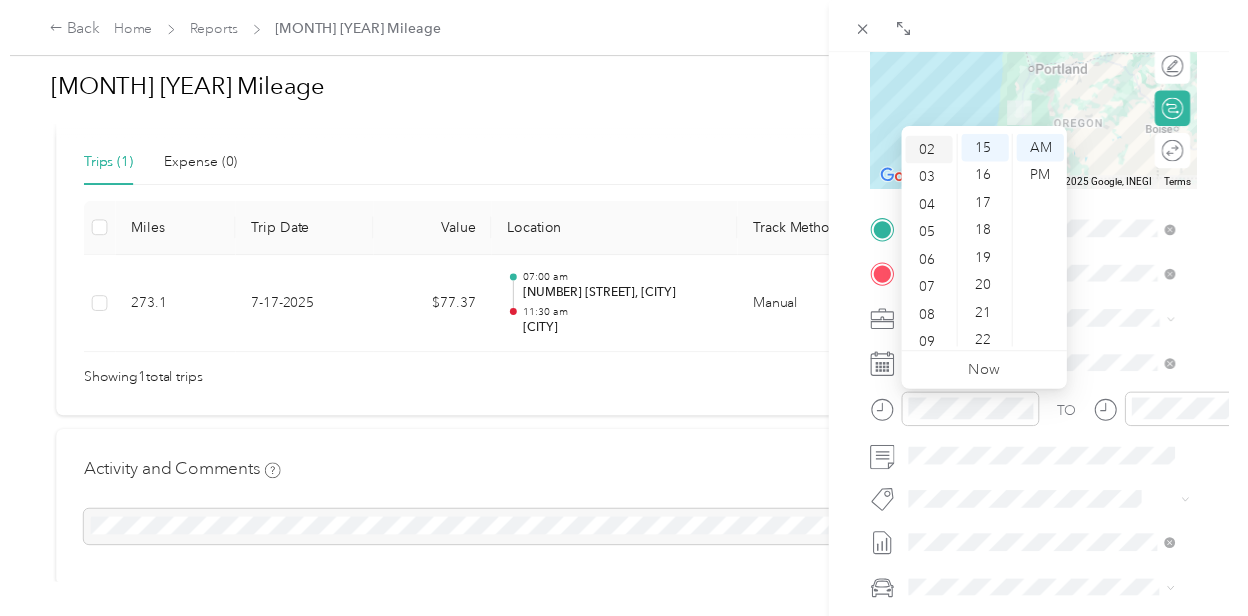 scroll, scrollTop: 56, scrollLeft: 0, axis: vertical 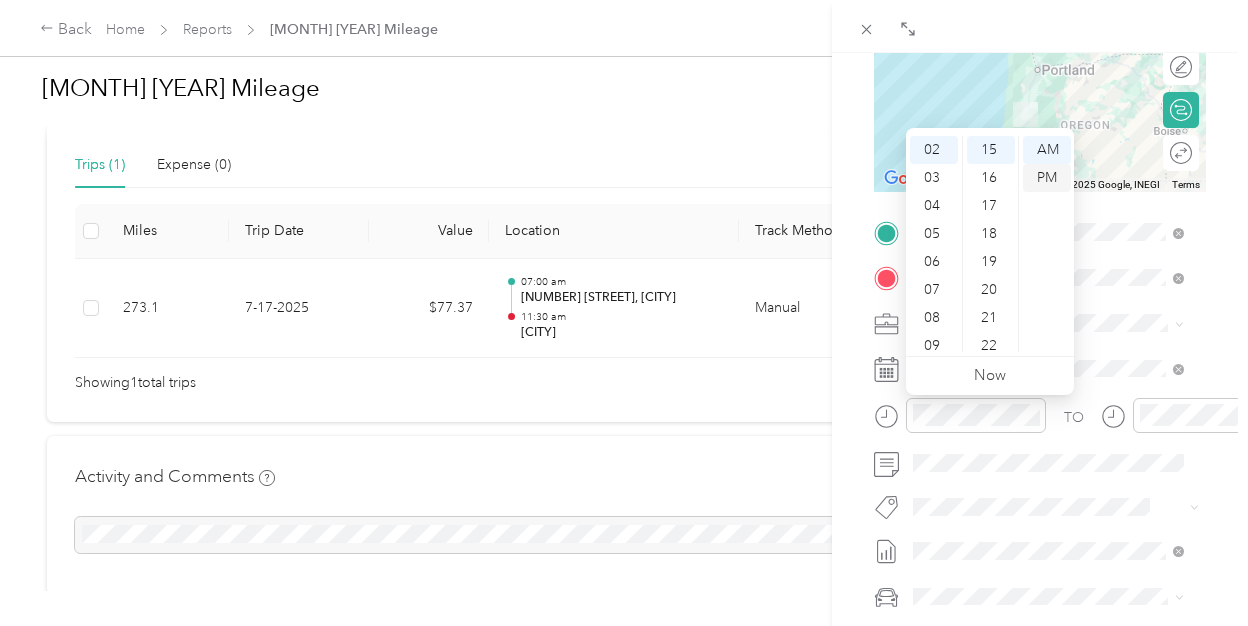 click on "PM" at bounding box center [1047, 178] 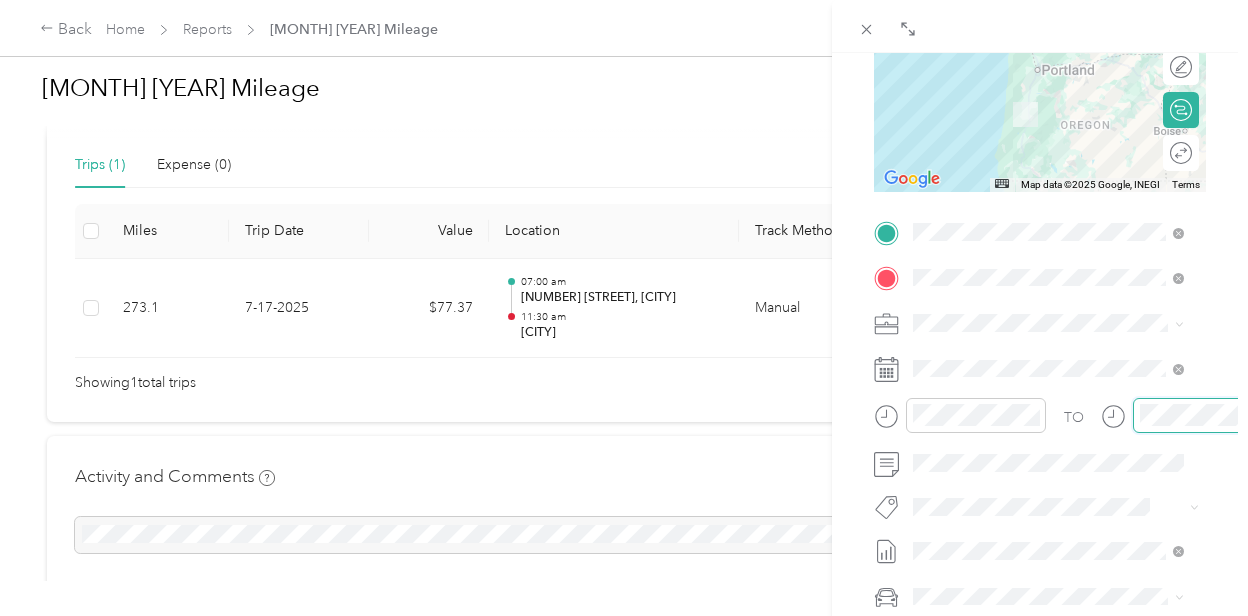 scroll, scrollTop: 120, scrollLeft: 0, axis: vertical 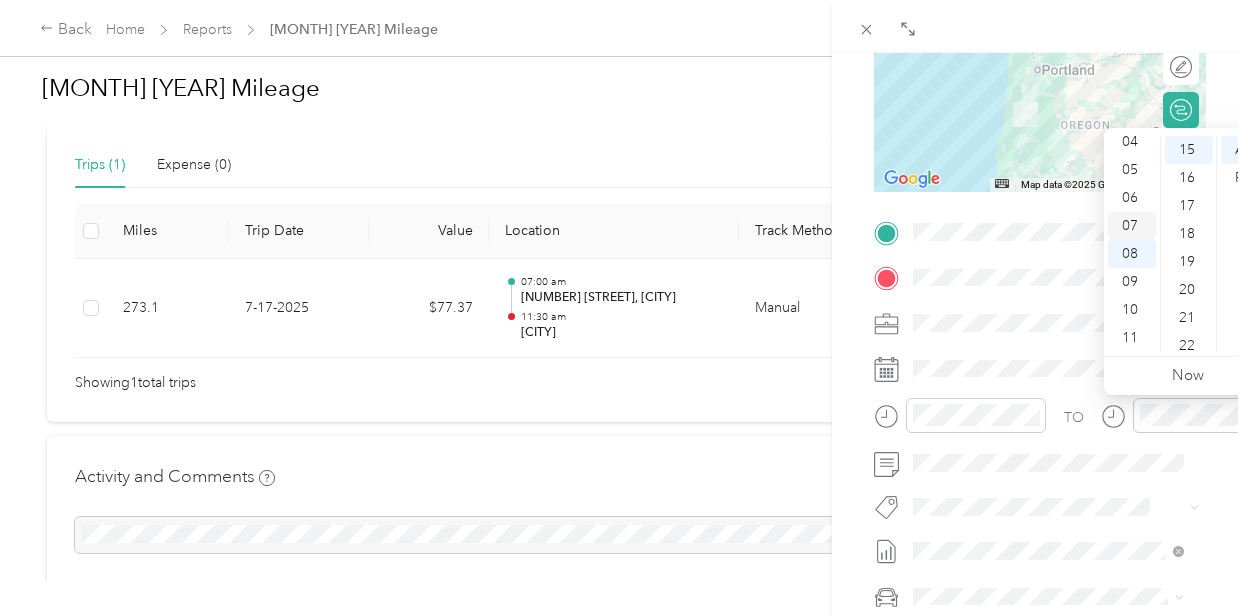 click on "07" at bounding box center (1132, 226) 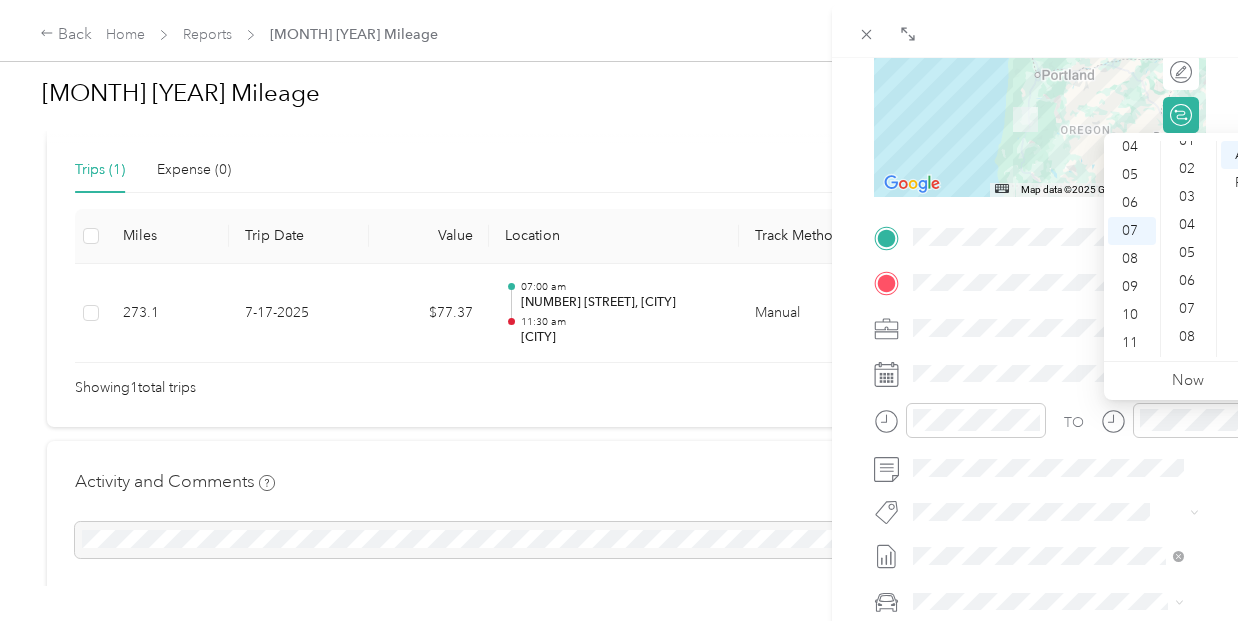 scroll, scrollTop: 0, scrollLeft: 0, axis: both 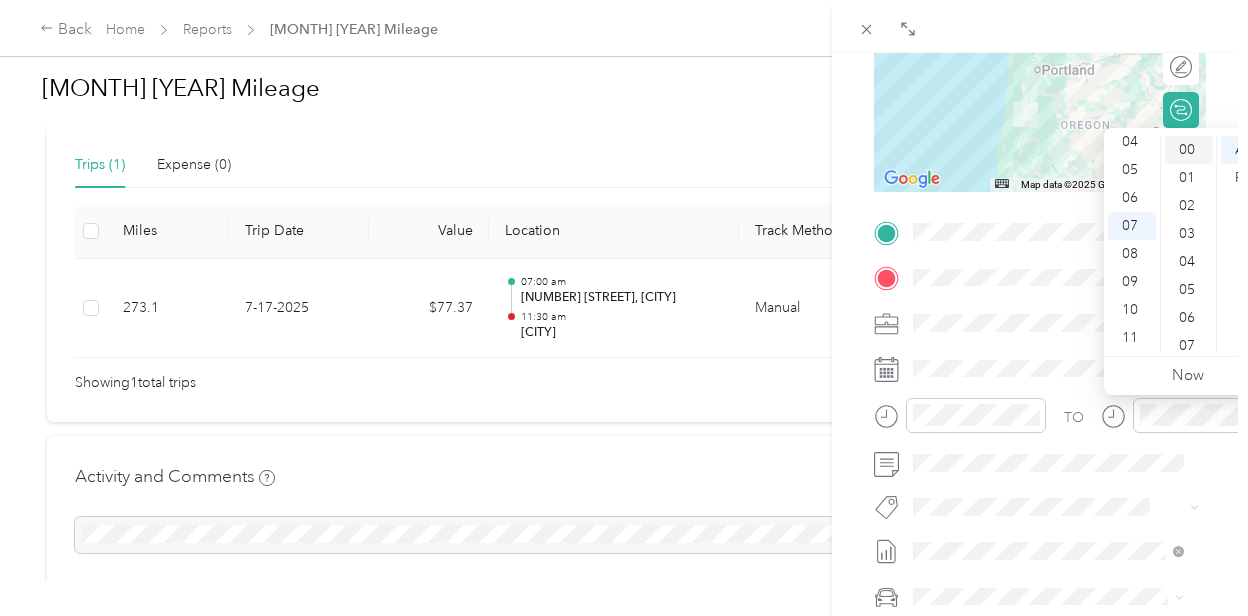 click on "00" at bounding box center [1189, 150] 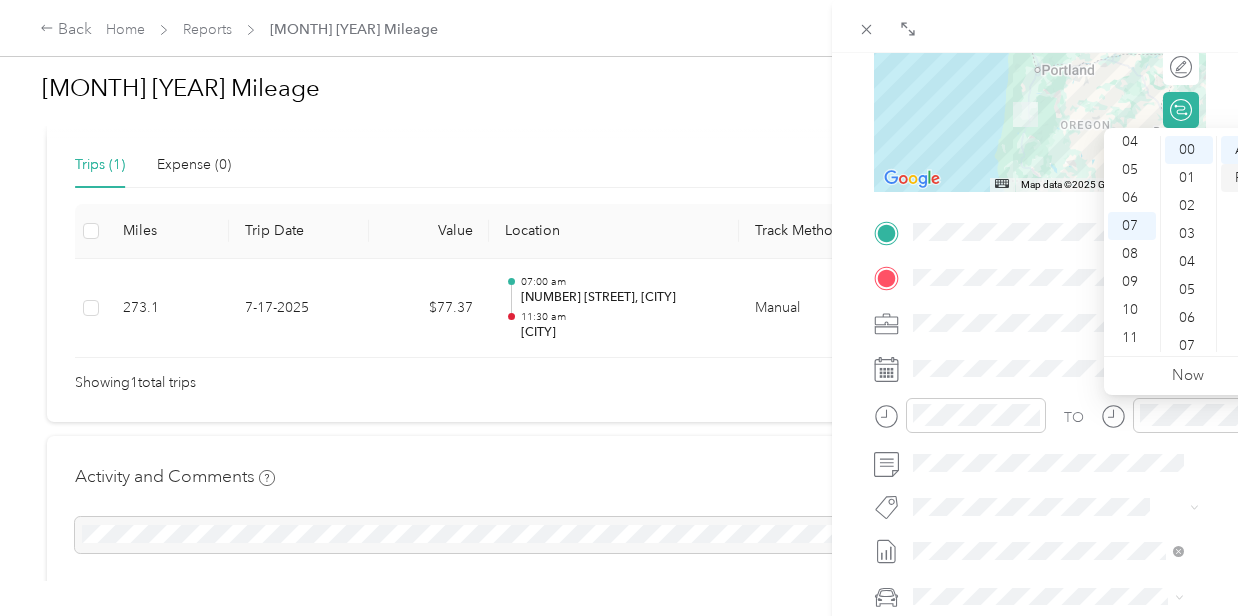 click on "PM" at bounding box center [1245, 178] 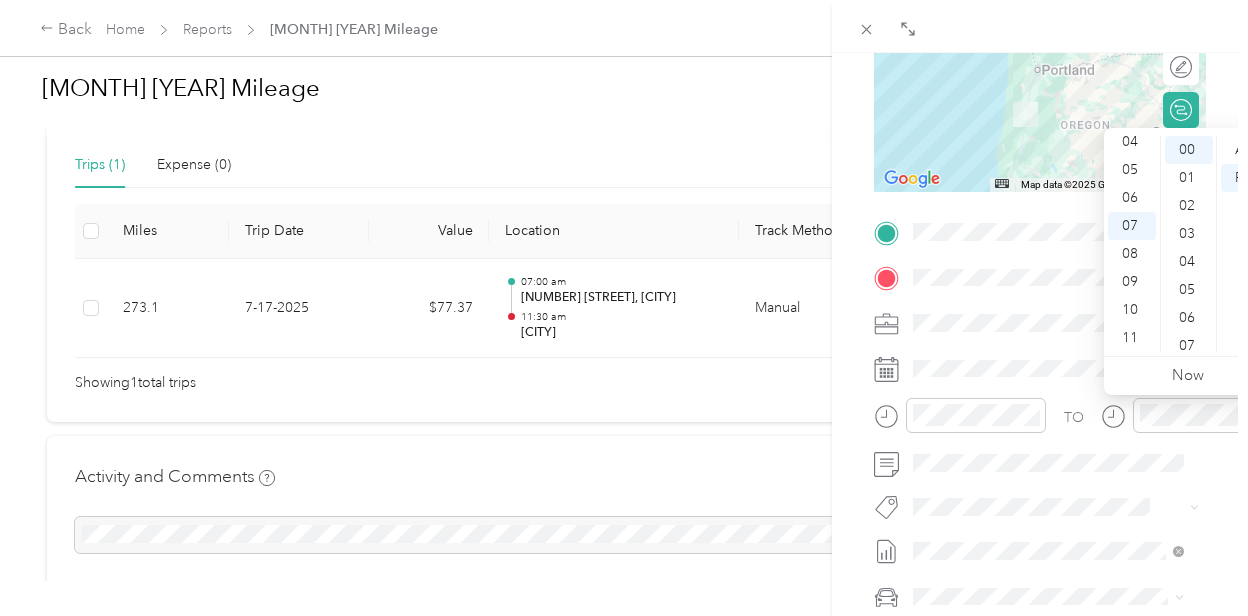 click at bounding box center (1040, 26) 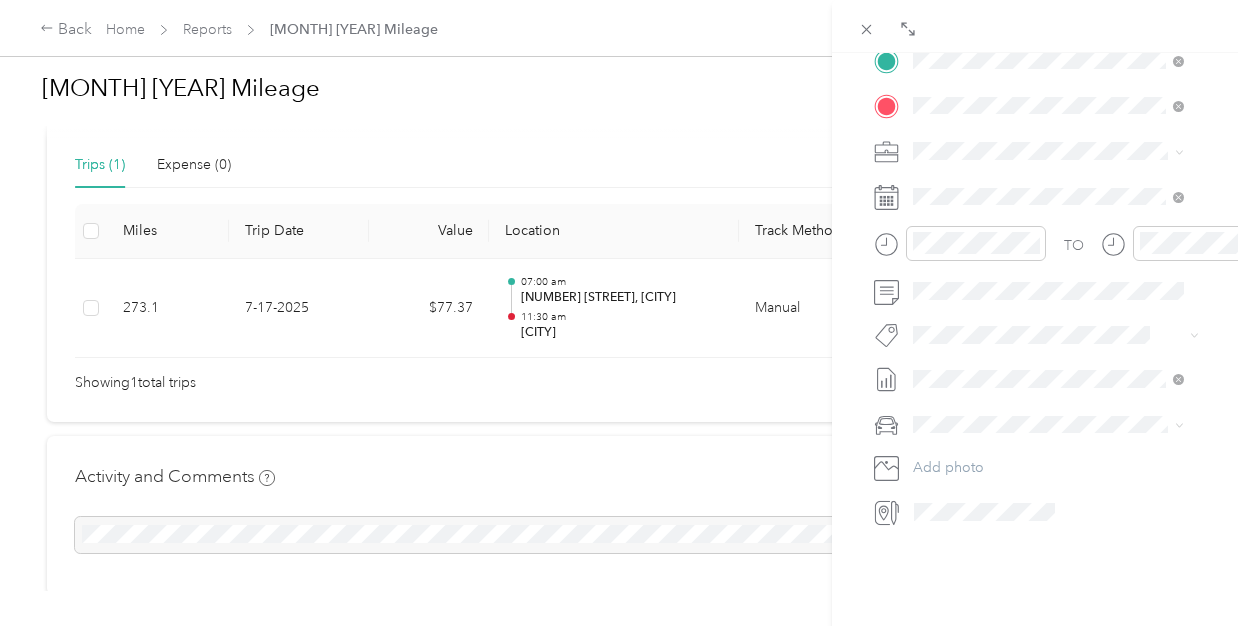 scroll, scrollTop: 432, scrollLeft: 0, axis: vertical 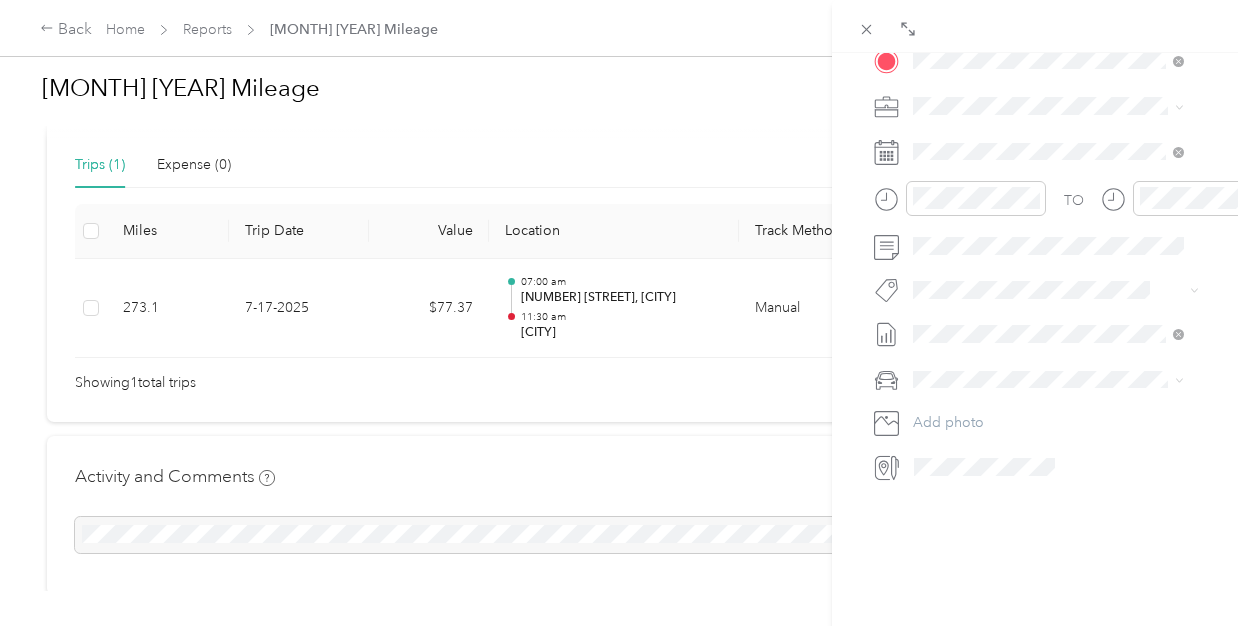 click on "Chrysler Pacifica" at bounding box center [1048, 399] 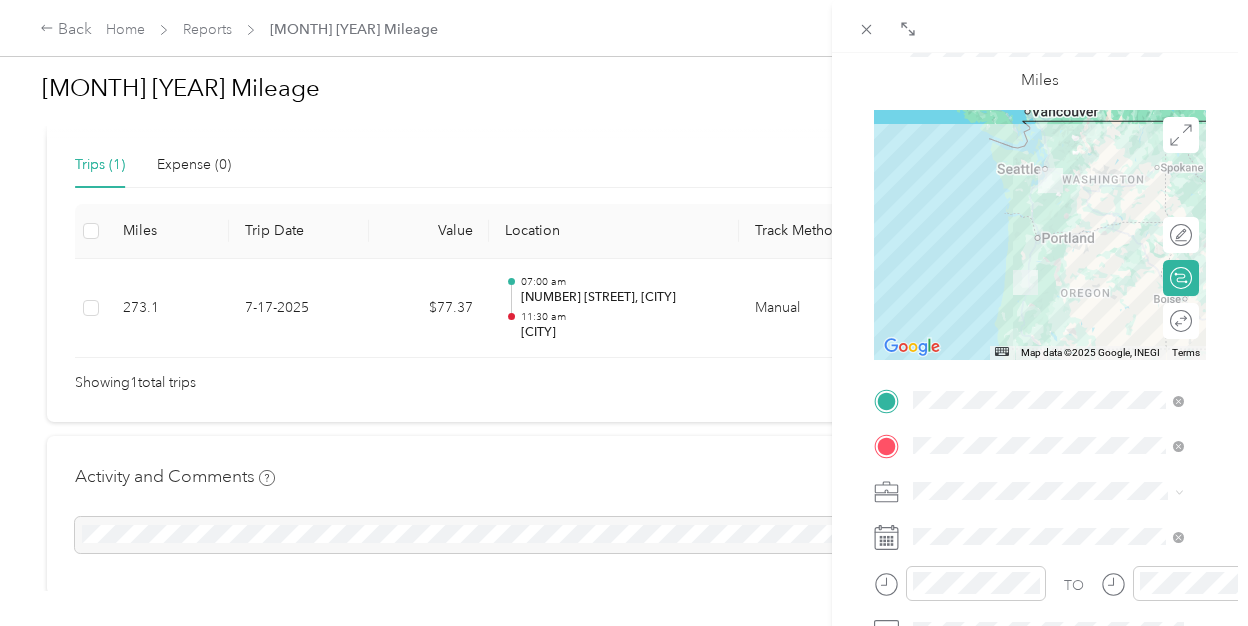 scroll, scrollTop: 0, scrollLeft: 0, axis: both 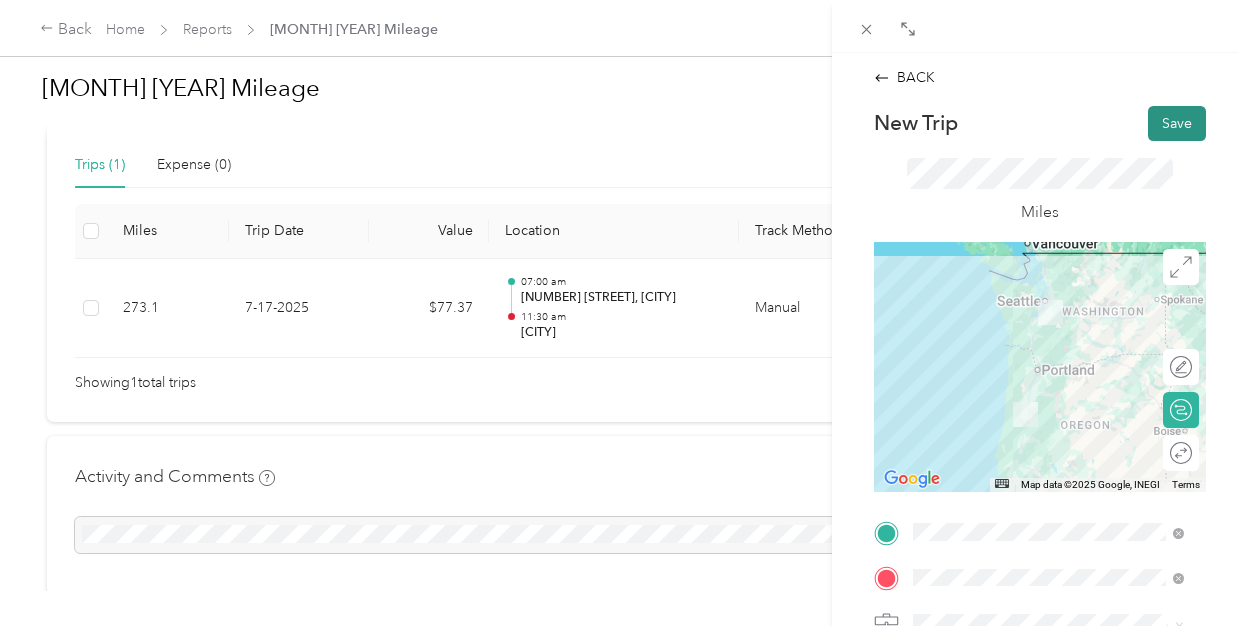 click on "Save" at bounding box center (1177, 123) 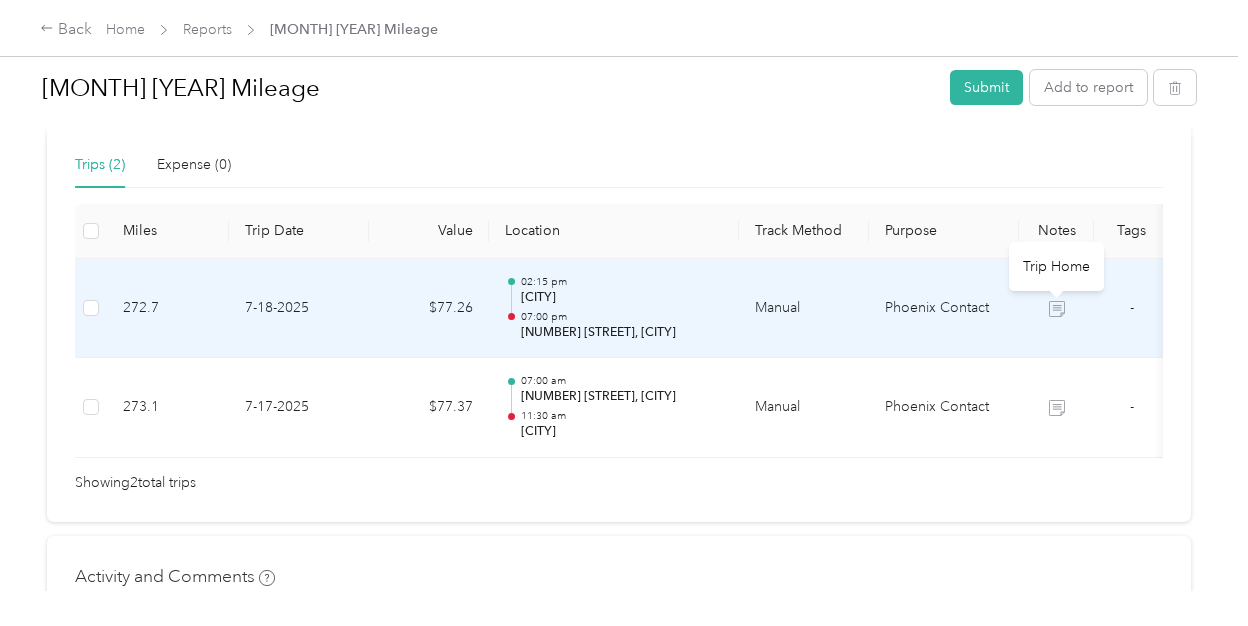 click 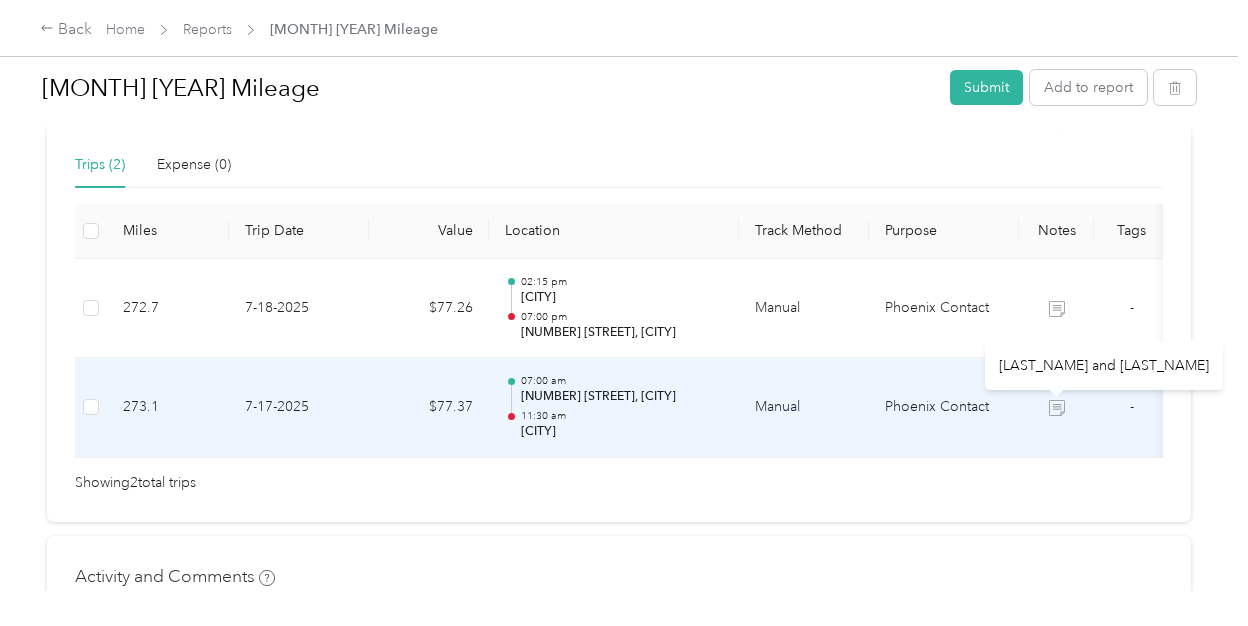 click 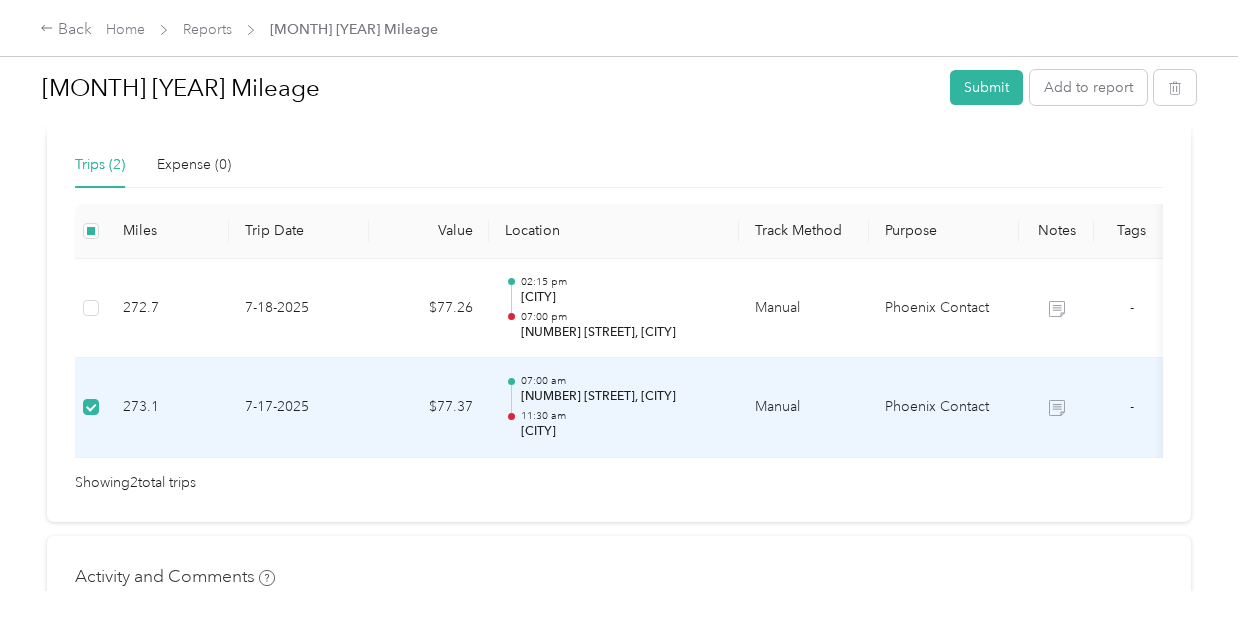 click at bounding box center [1056, 408] 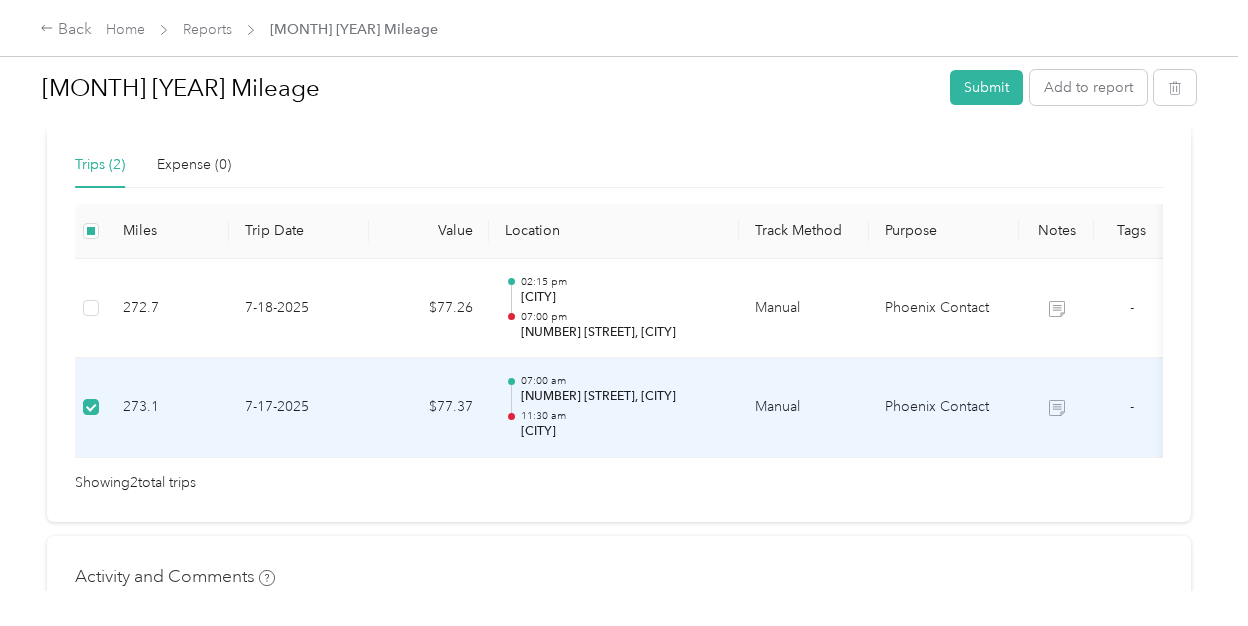 scroll, scrollTop: 0, scrollLeft: 86, axis: horizontal 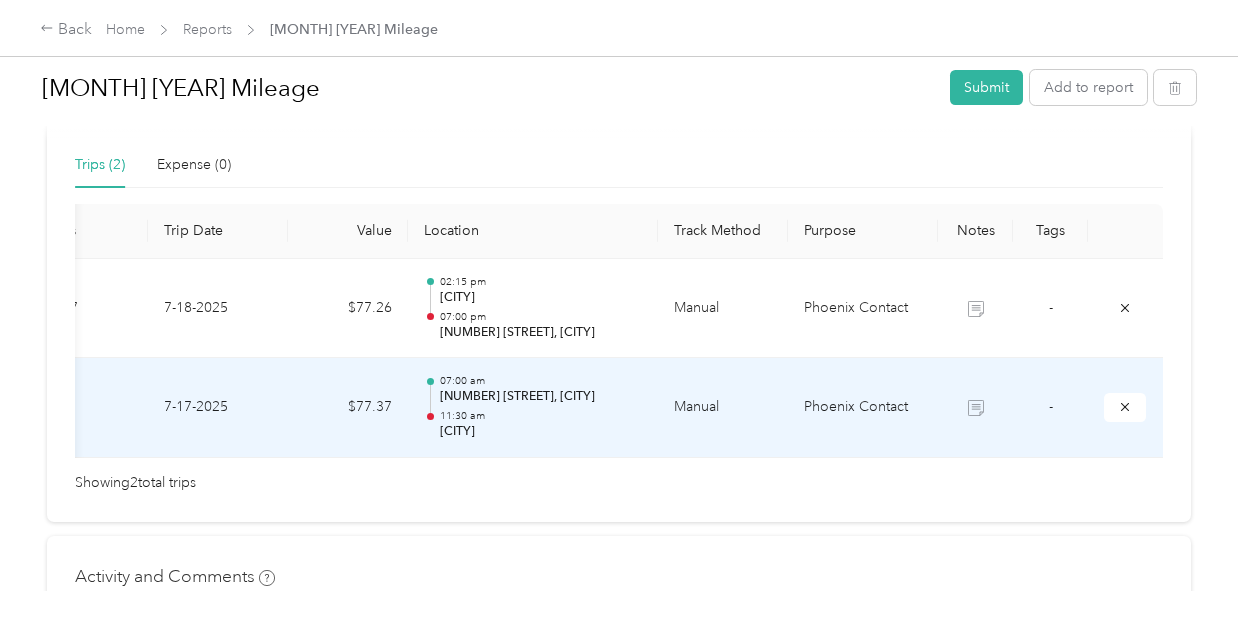 drag, startPoint x: 1122, startPoint y: 453, endPoint x: 834, endPoint y: 489, distance: 290.24127 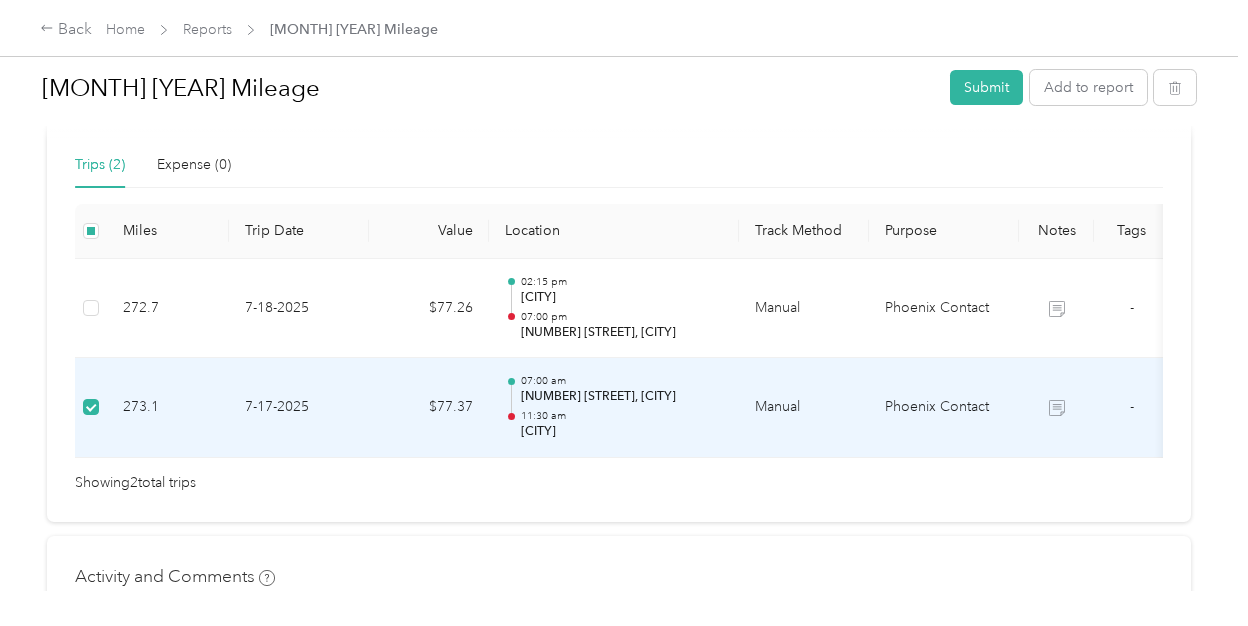 click on "273.1" at bounding box center (168, 408) 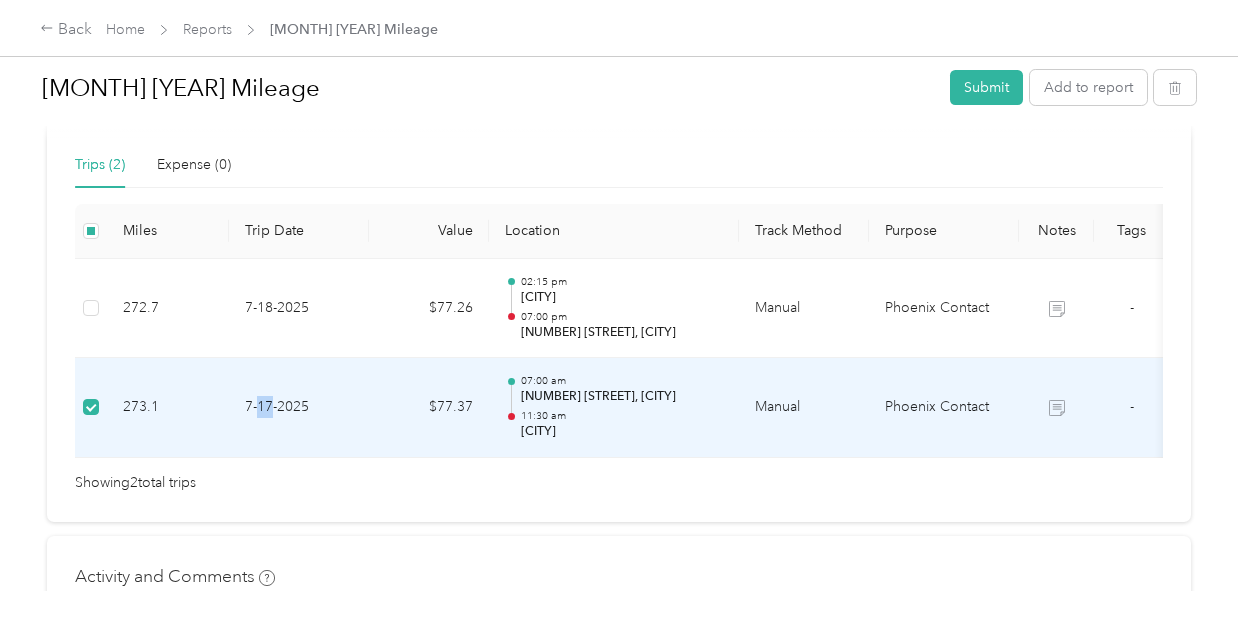 click on "7-17-2025" at bounding box center [299, 408] 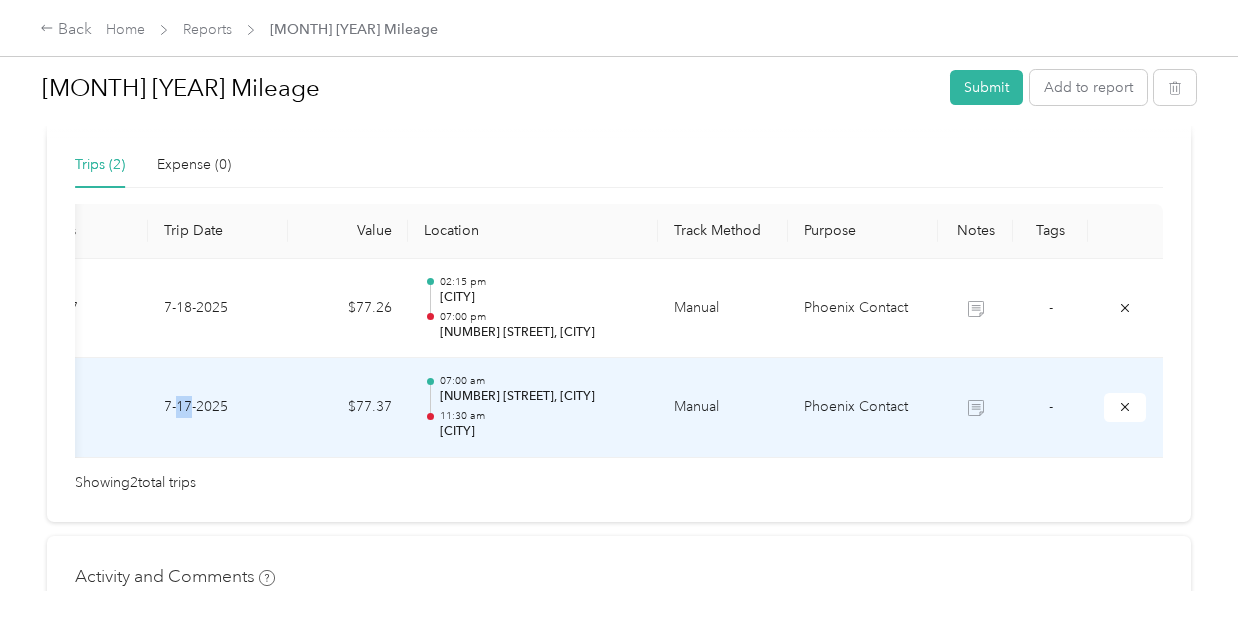 scroll, scrollTop: 0, scrollLeft: 0, axis: both 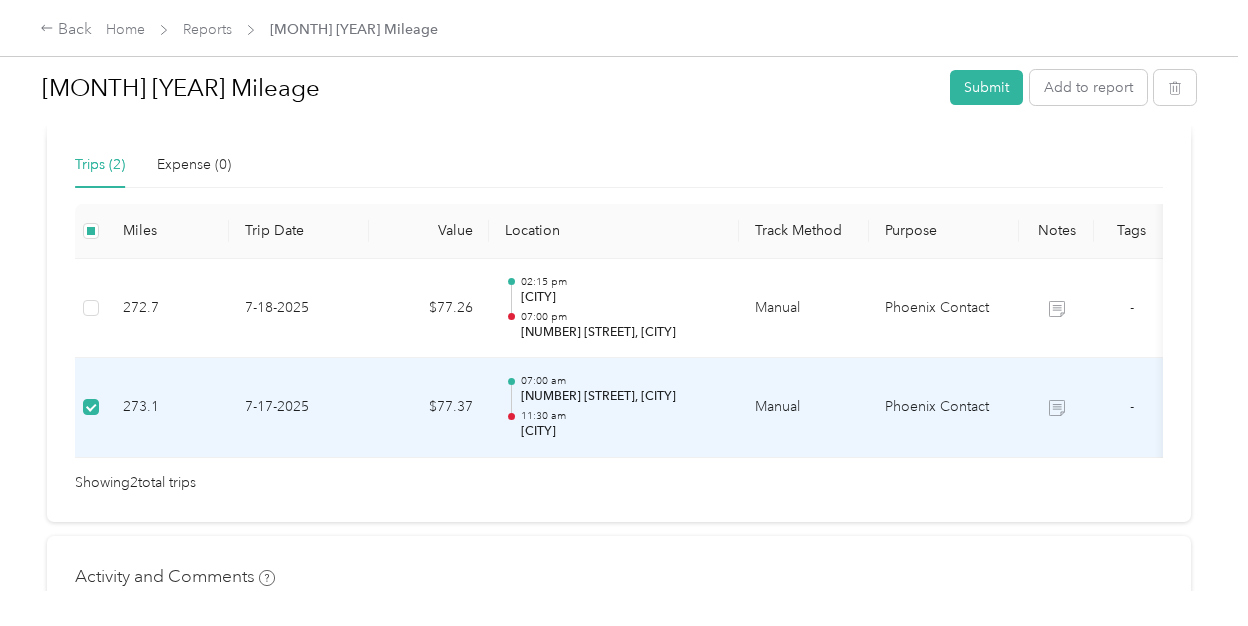 click on "Due in [DAYS] days. Submit this report by [DATE] Draft Draft, awaiting submission View activity & comments Report Summary Mileage Total $[AMOUNT] Recorded miles [DISTANCE] mi Variable rate $ [RATE] / mi Expense Total $0.00 Report total $[AMOUNT] Report details Report ID [REPORT_ID] Report period [DATE] - [DATE] Pay period shown after submission Submitter [FIRST] [LAST] Submitted on - Approvers shown after submission Trips (2) Expense (0) Miles Trip Date Value Location Track Method Purpose Notes Tags                     [DISTANCE] [DATE] $[AMOUNT] [TIME] [NEIGHBORHOOD] [TIME] [NUMBER] [STREET], [CITY] Manual Phoenix Contact - [DISTANCE] [DATE] $[AMOUNT] [TIME] [NUMBER] [STREET], [CITY] [TIME] [NEIGHBORHOOD] Manual Phoenix Contact - Showing 2 total trips" at bounding box center (619, 87) 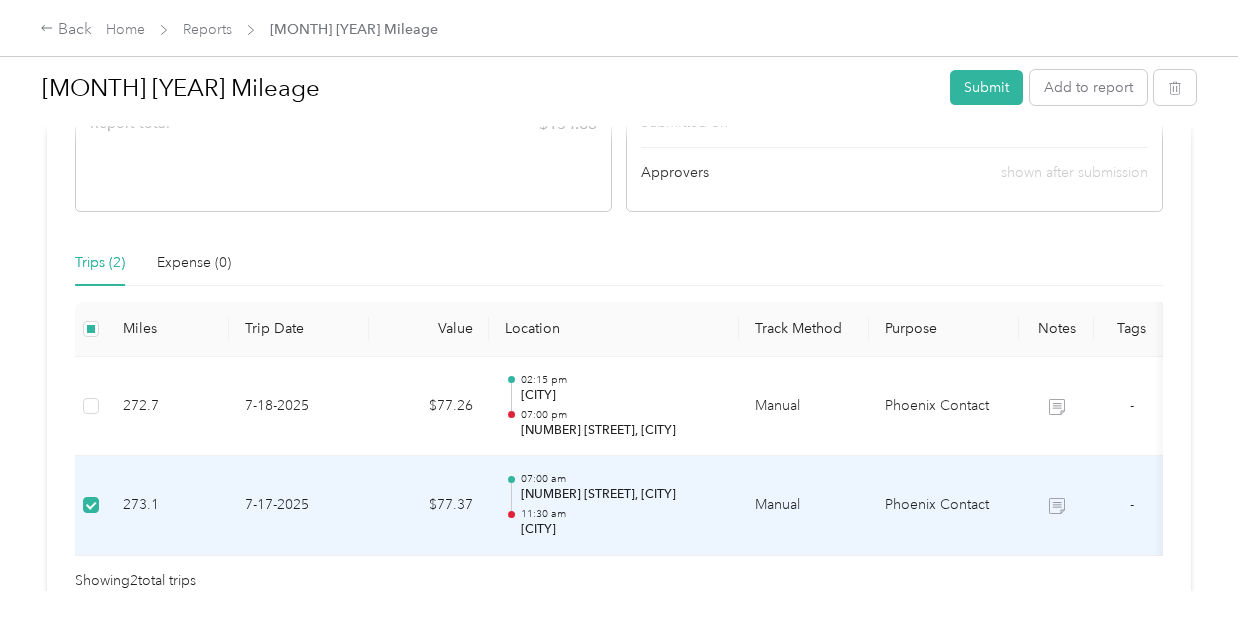 scroll, scrollTop: 202, scrollLeft: 0, axis: vertical 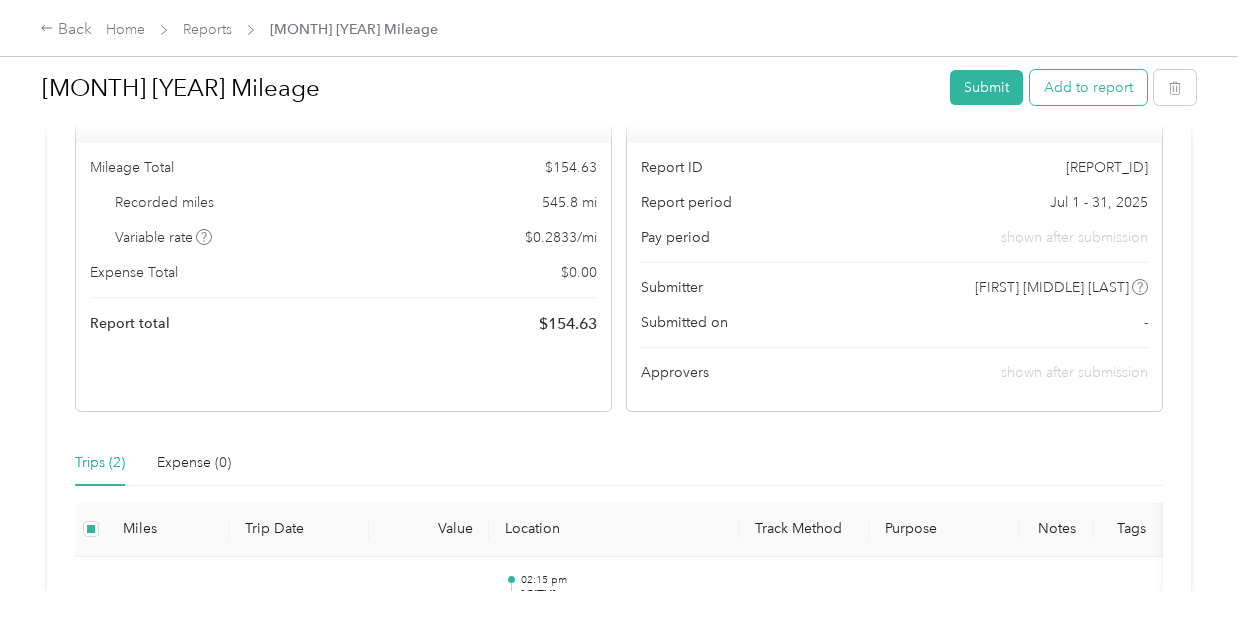 click on "Add to report" at bounding box center [1088, 87] 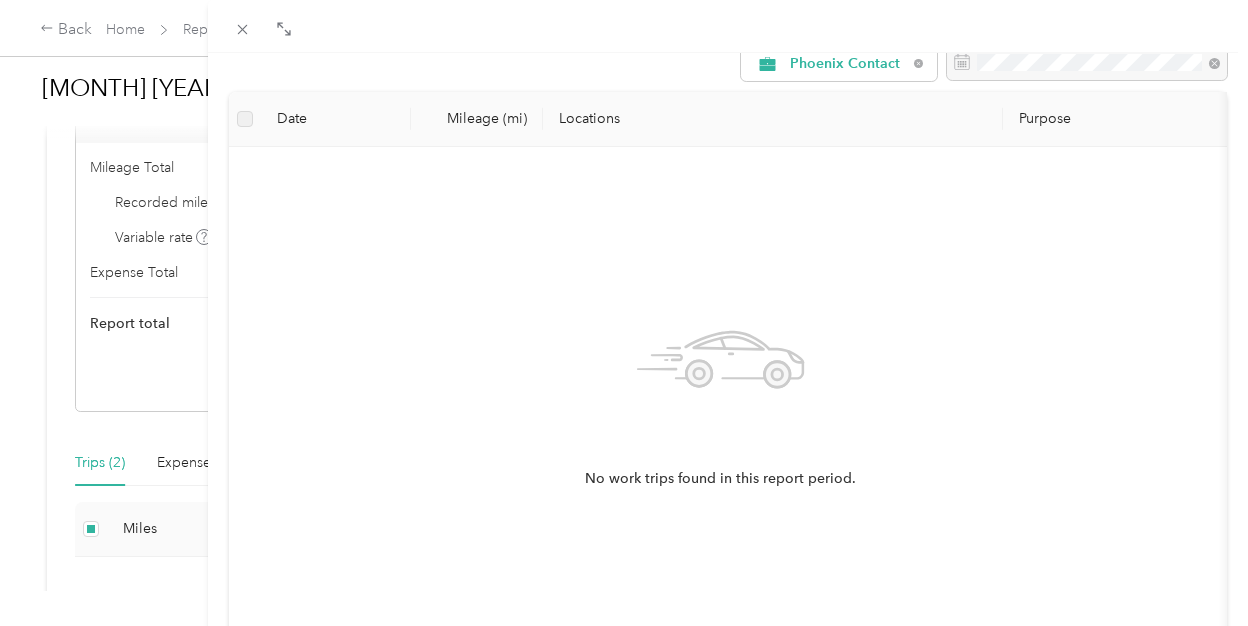 scroll, scrollTop: 0, scrollLeft: 0, axis: both 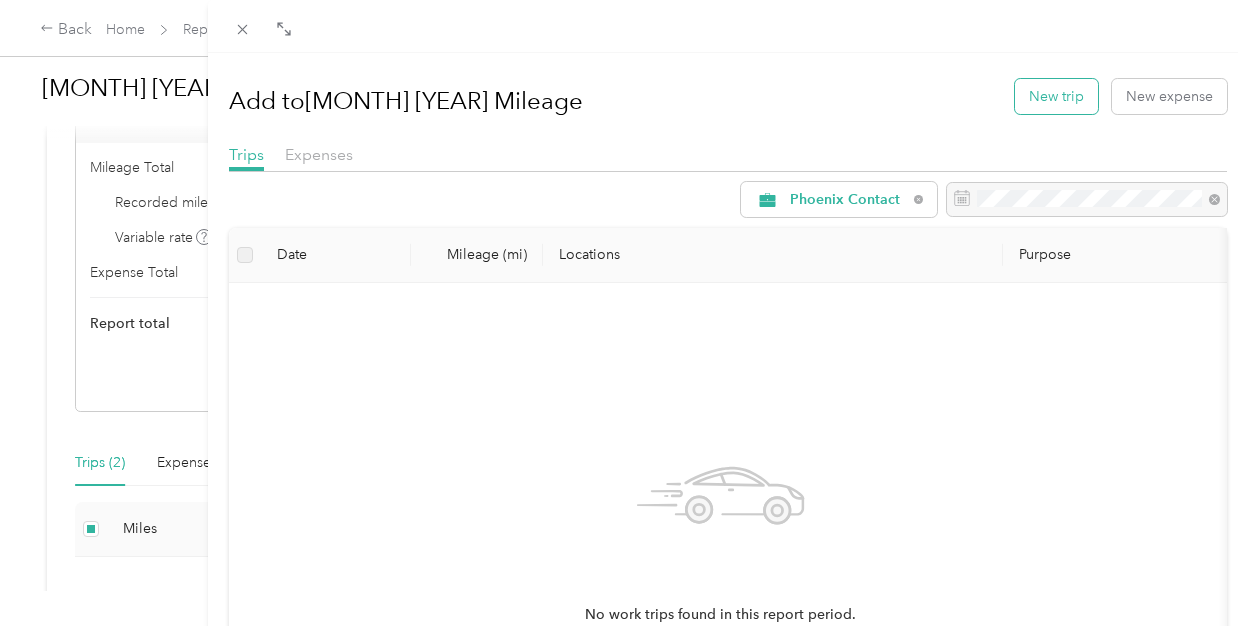 click on "New trip" at bounding box center [1056, 96] 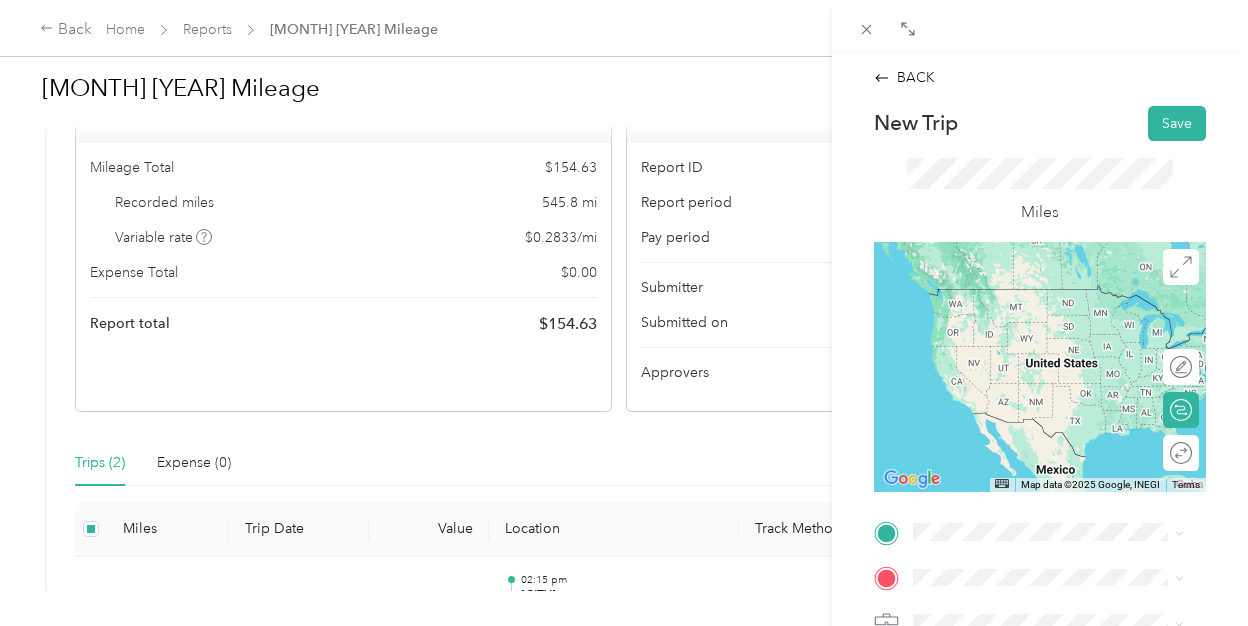 click on "[NUMBER] [STREET]
[CITY], [STATE] [POSTAL_CODE], [COUNTRY]" at bounding box center [1064, 305] 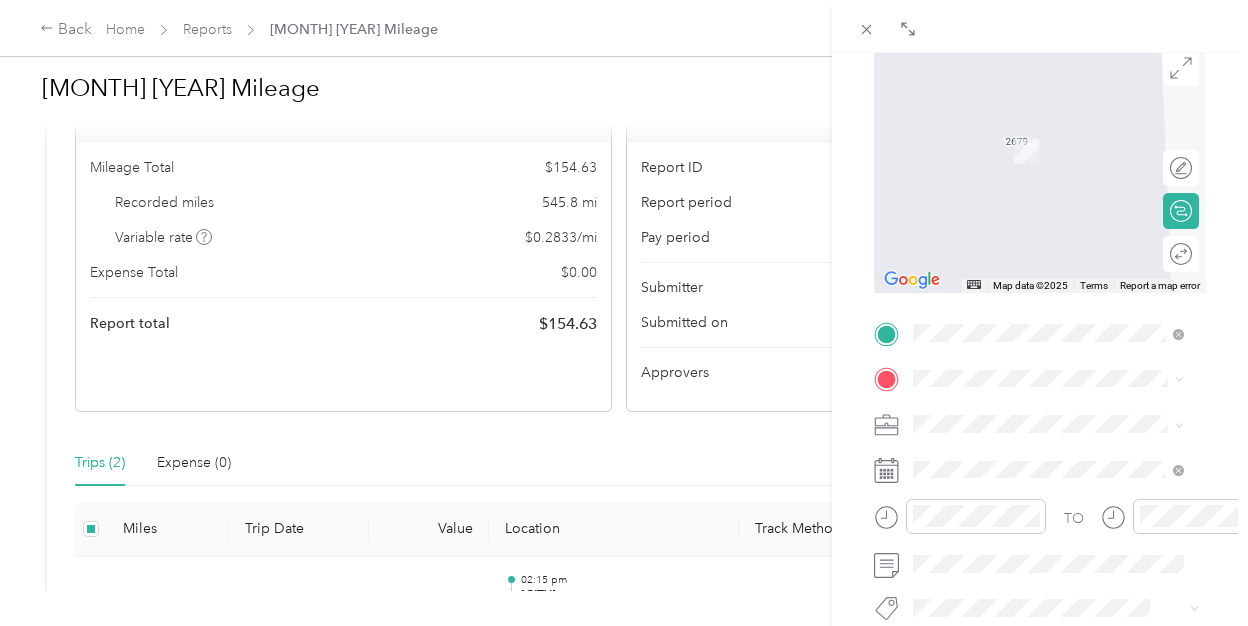 scroll, scrollTop: 200, scrollLeft: 0, axis: vertical 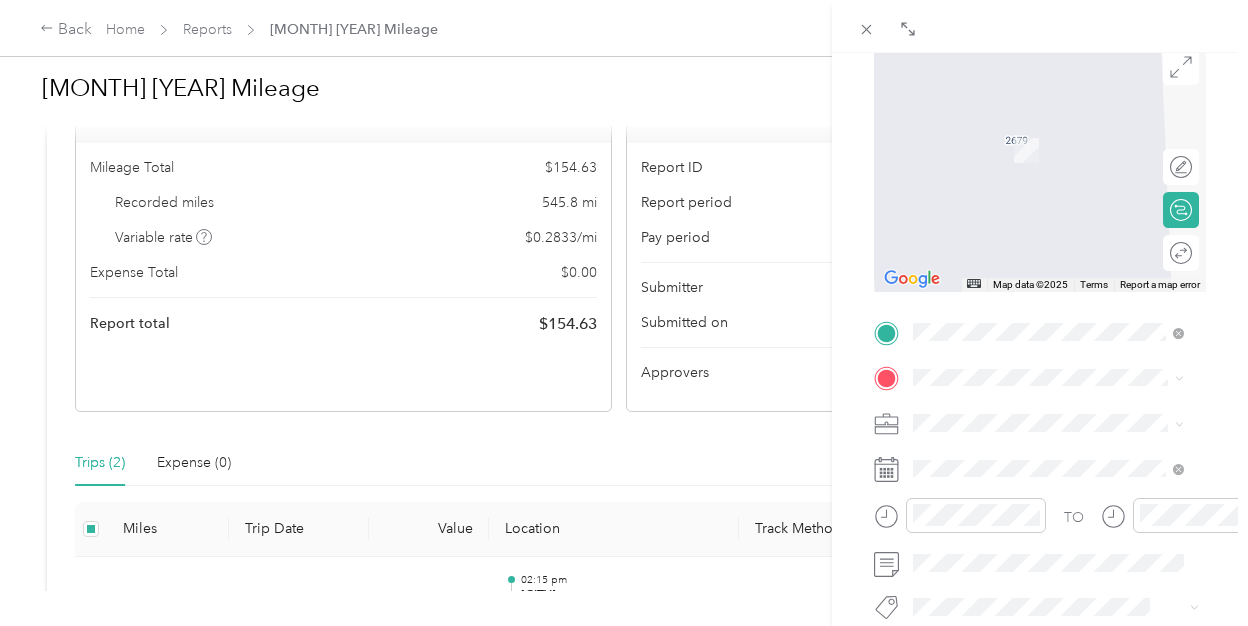click on "New Trip Save This trip cannot be edited because it is either under review, approved, or paid. Contact your Team Manager to edit it. Miles ← Move left → Move right ↑ Move up ↓ Move down + Zoom in - Zoom out Home Jump left by 75% End Jump right by 75% Page Up Jump up by 75% Page Down Jump down by 75% Map Data Map data ©2025 Map data ©2025 2 m  Click to toggle between metric and imperial units Terms Report a map error Edit route Calculate route Round trip TO Add photo" at bounding box center (1040, 353) 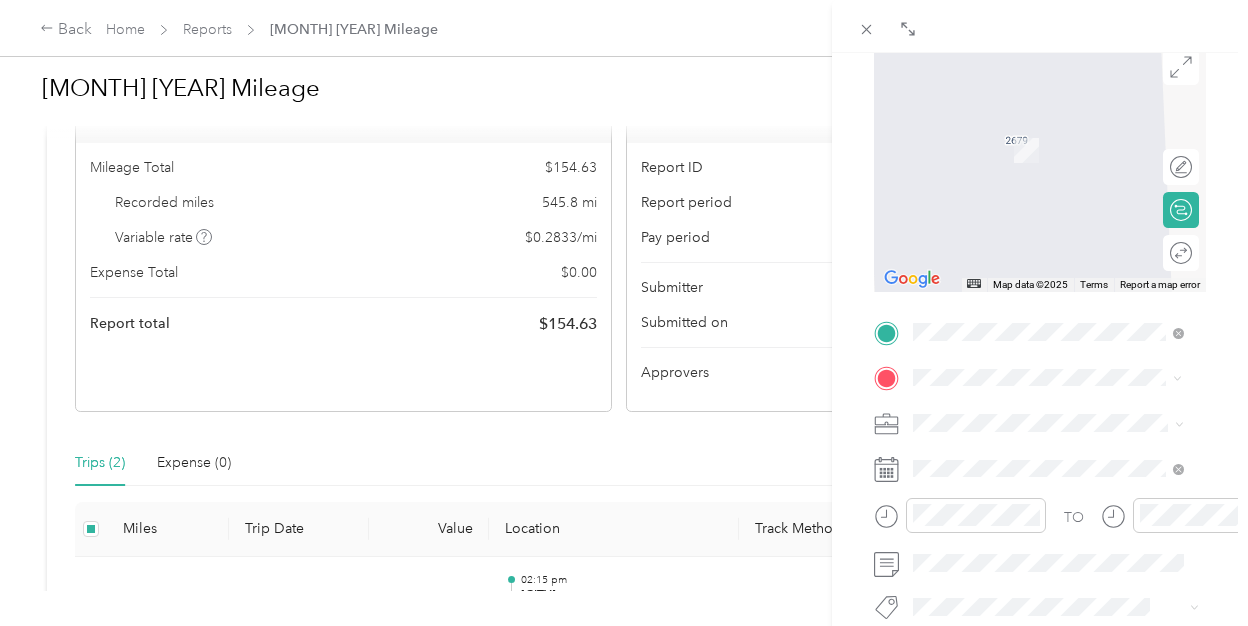 click on "[CITY]
[STATE], [COUNTRY]" at bounding box center (1016, 142) 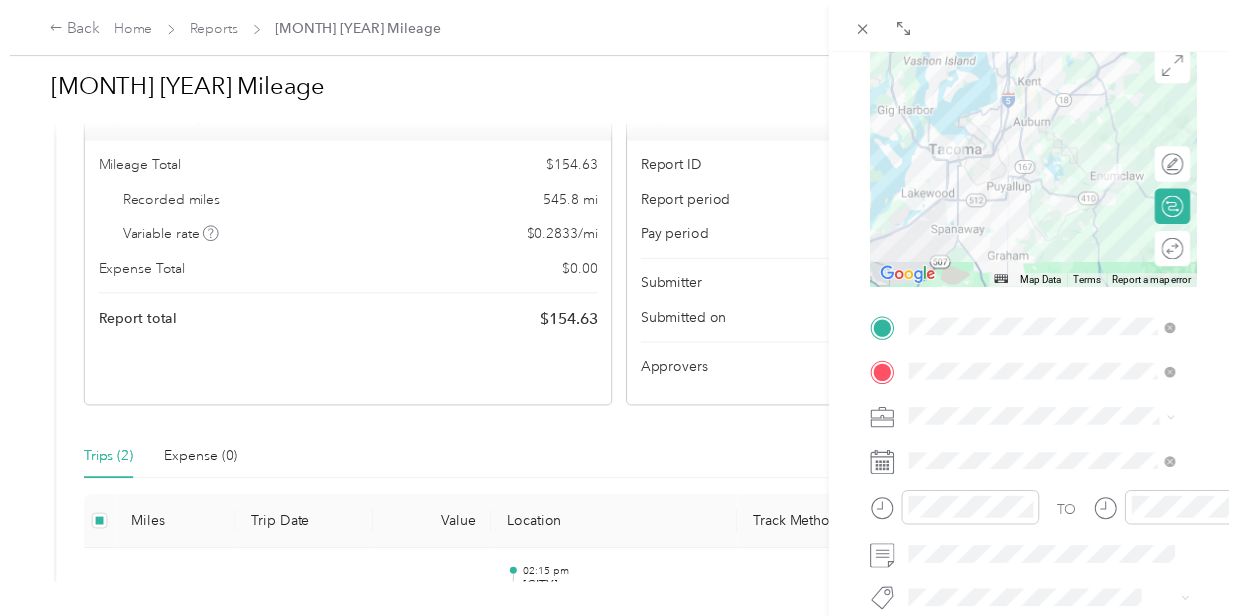 scroll, scrollTop: 300, scrollLeft: 0, axis: vertical 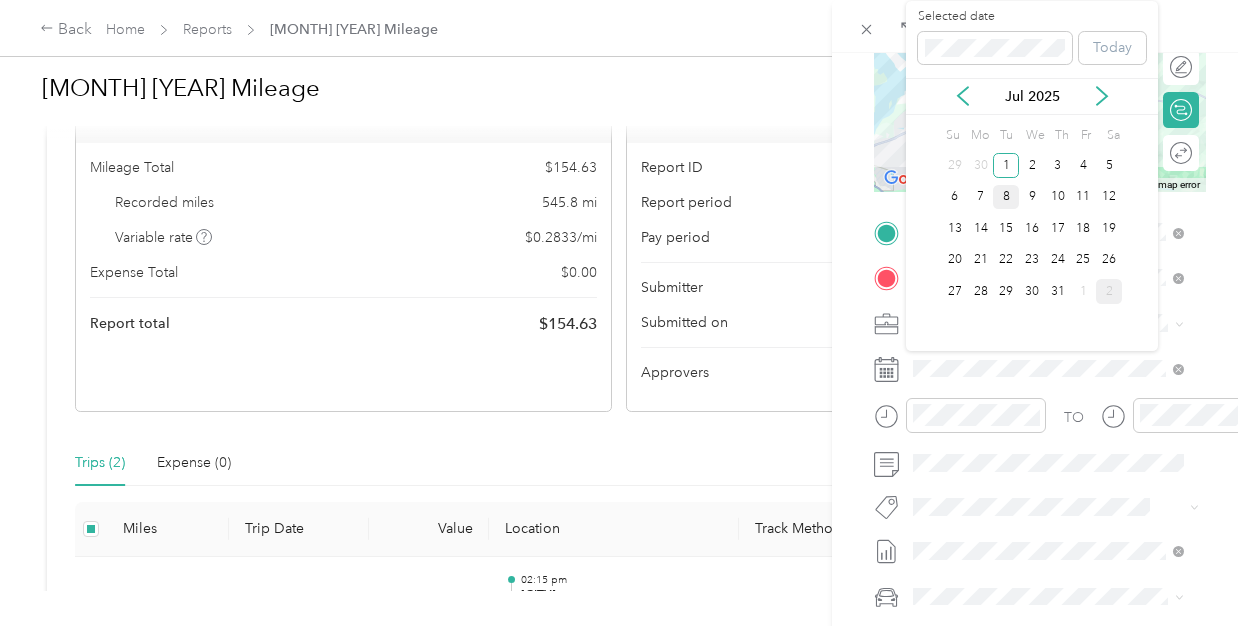 click on "8" at bounding box center [1006, 197] 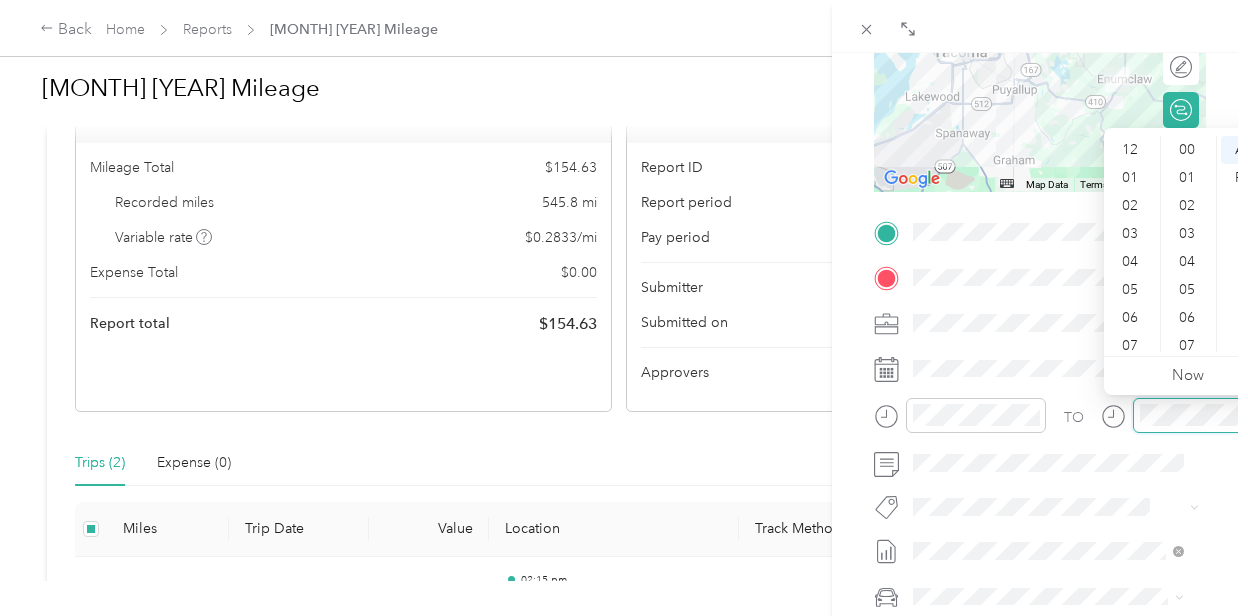 scroll, scrollTop: 528, scrollLeft: 0, axis: vertical 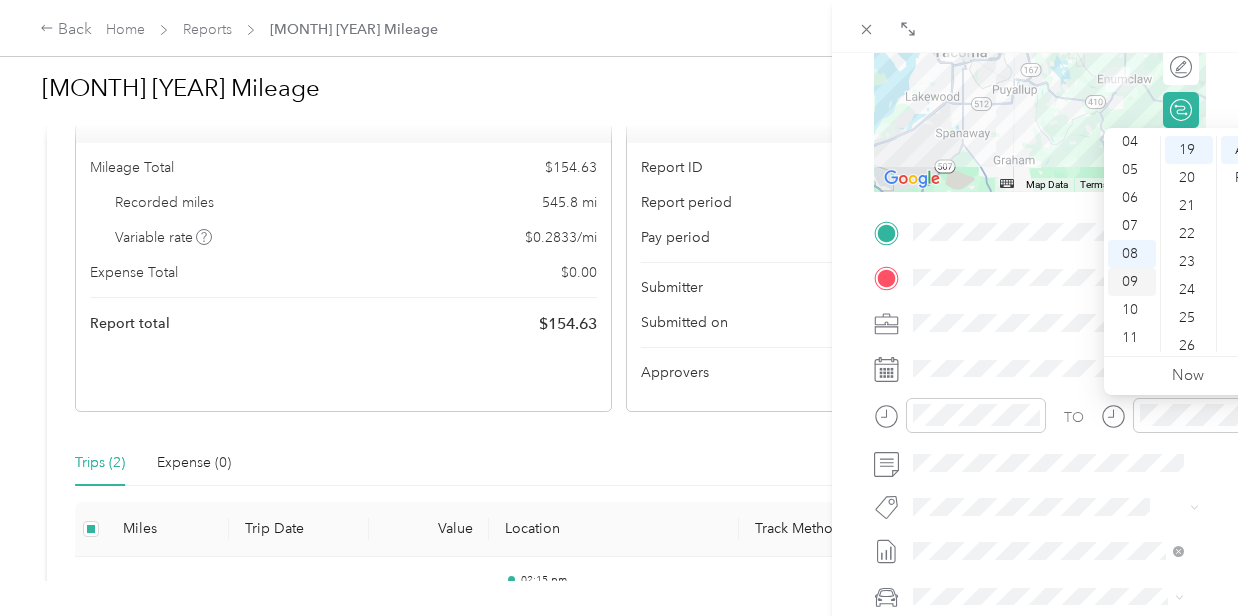 click on "09" at bounding box center (1132, 282) 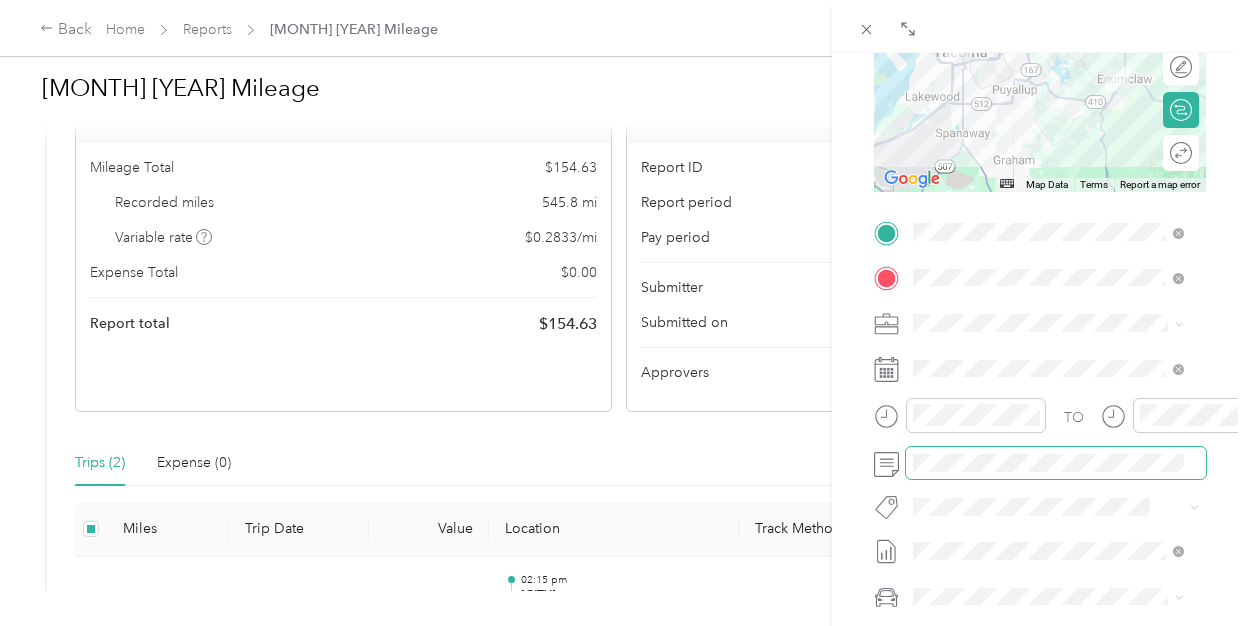scroll, scrollTop: 400, scrollLeft: 0, axis: vertical 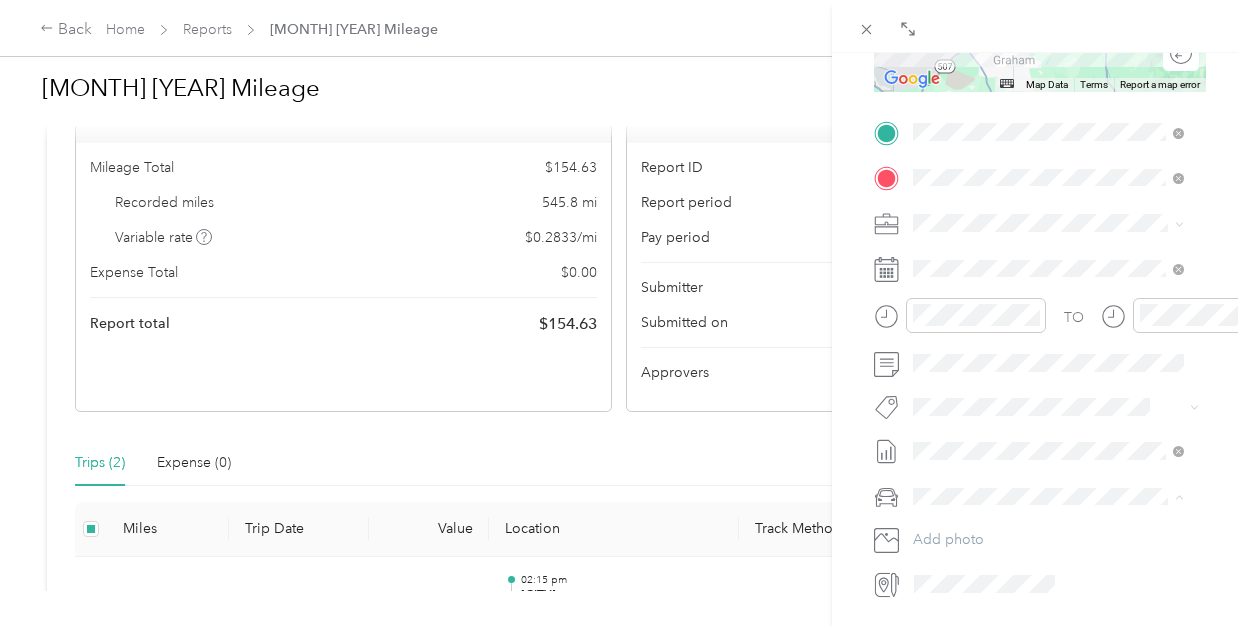 click on "Drag to resize Click to close BACK New Trip Save This trip cannot be edited because it is either under review, approved, or paid. Contact your Team Manager to edit it. Miles ← Move left → Move right ↑ Move up ↓ Move down + Zoom in - Zoom out Home Jump left by 75% End Jump right by 75% Page Up Jump up by 75% Page Down Jump down by 75% Map Data Map data ©[YEAR] Google Map data ©[YEAR] Google 10 km  Click to toggle between metric and imperial units Terms Report a map error Edit route Calculate route Round trip TO Add photo [VEHICLE_MAKE] [VEHICLE_MODEL]" at bounding box center [619, 626] 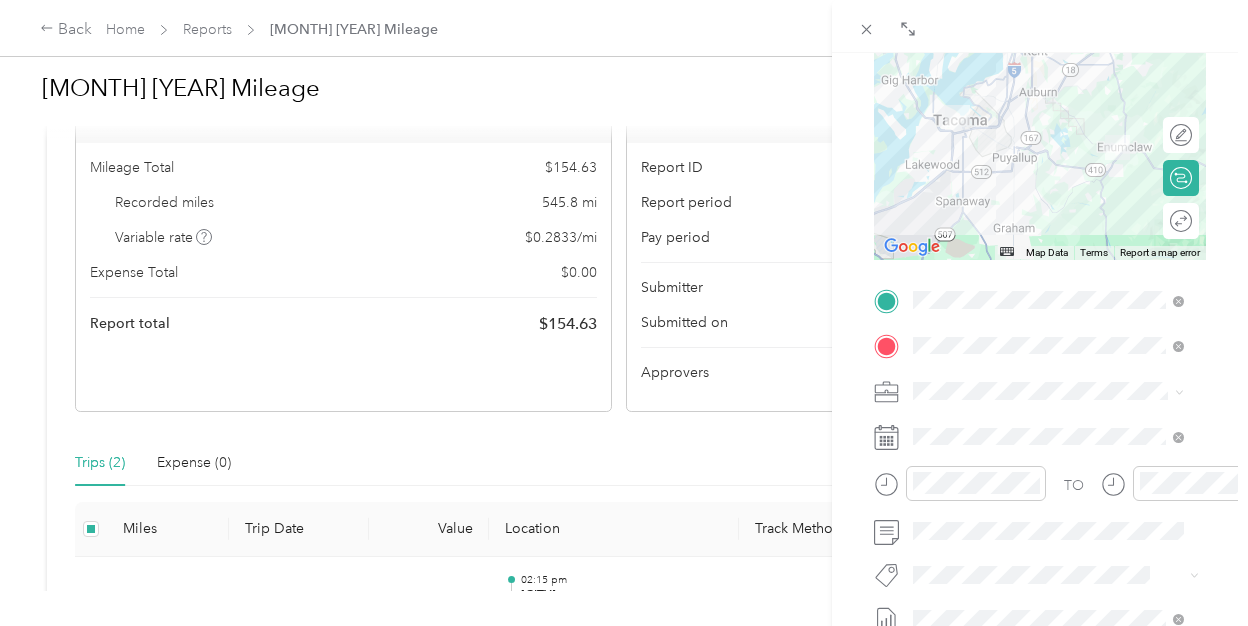 scroll, scrollTop: 0, scrollLeft: 0, axis: both 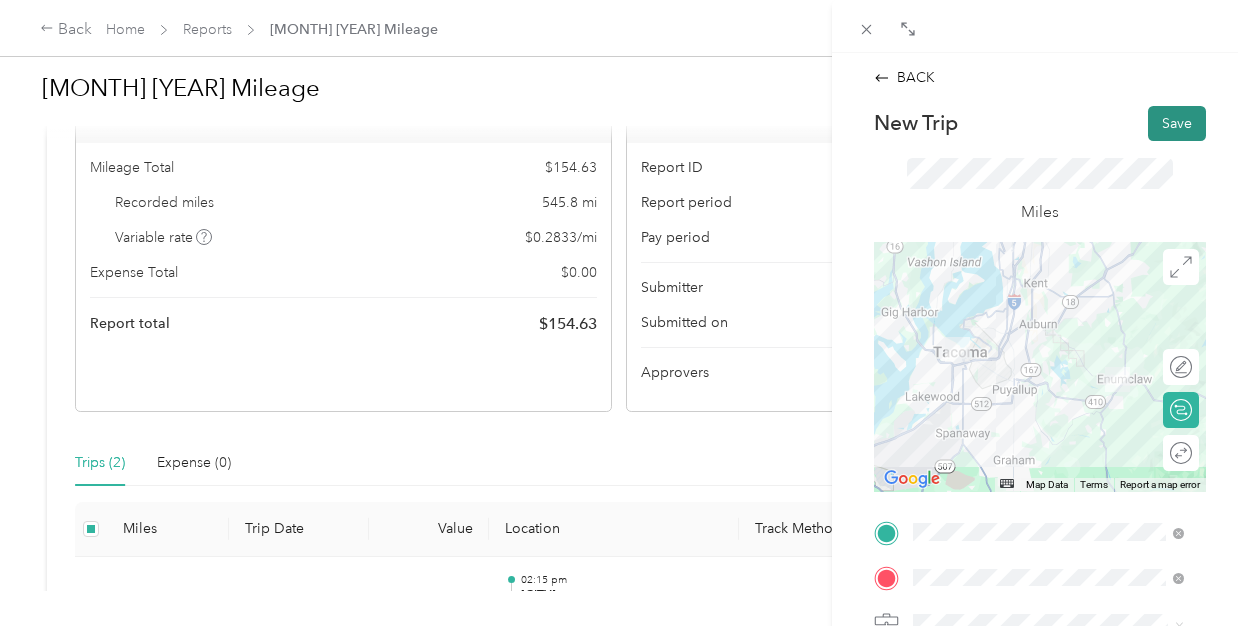 click on "Save" at bounding box center [1177, 123] 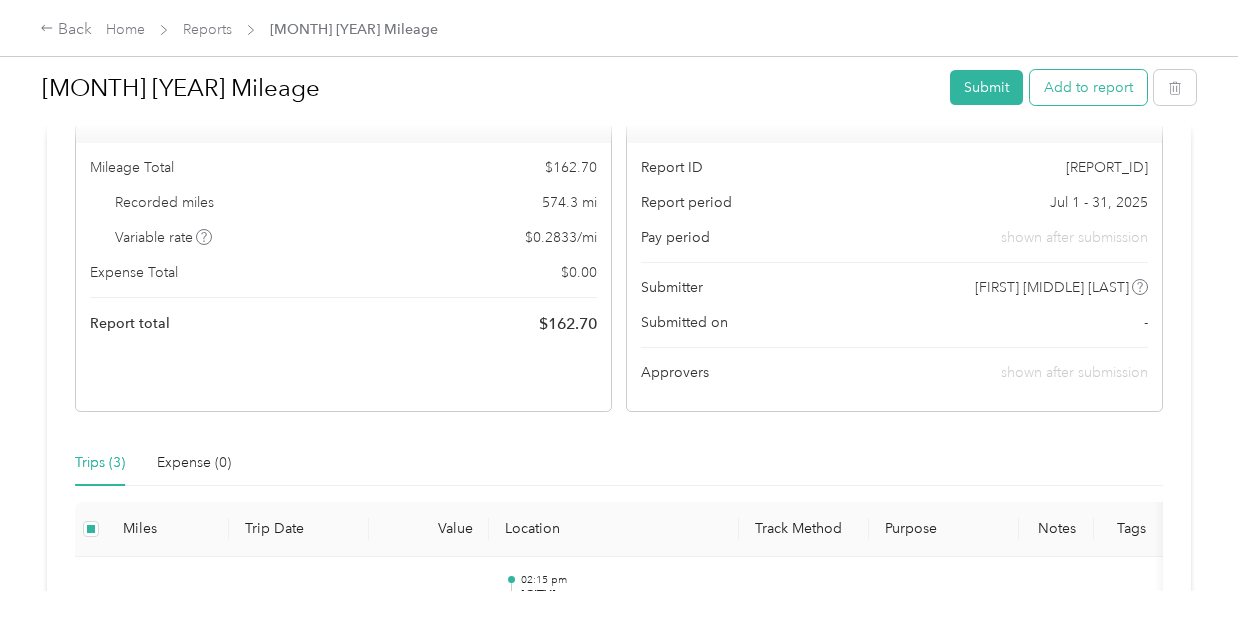 click on "Add to report" at bounding box center [1088, 87] 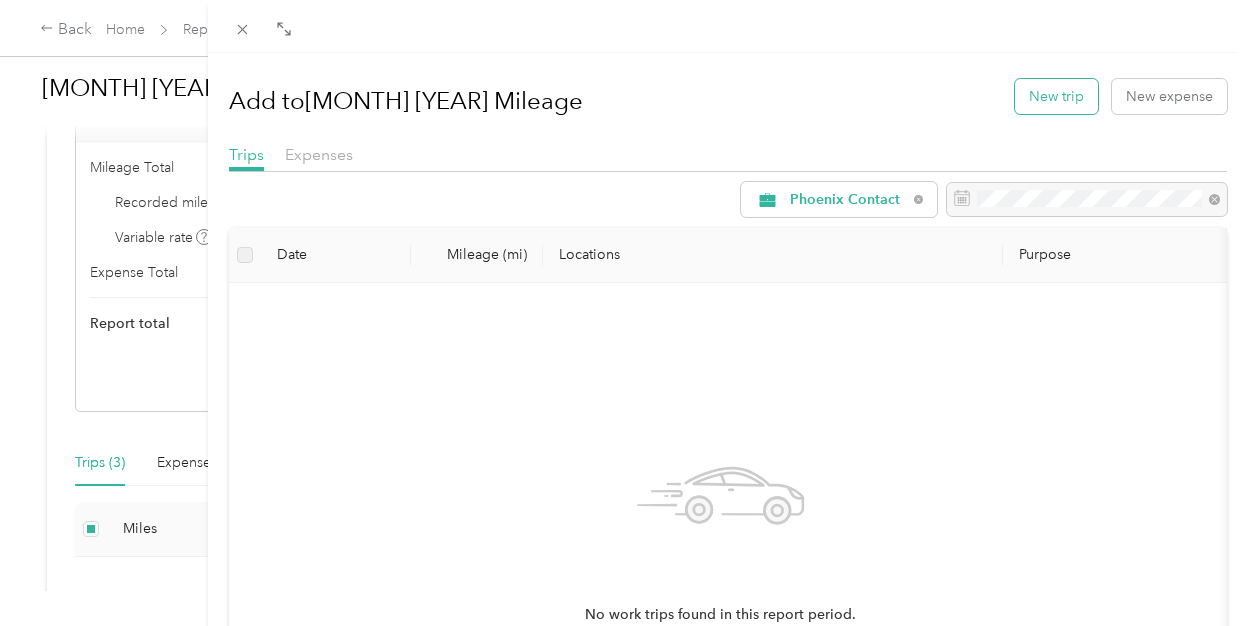 click on "New trip" at bounding box center (1056, 96) 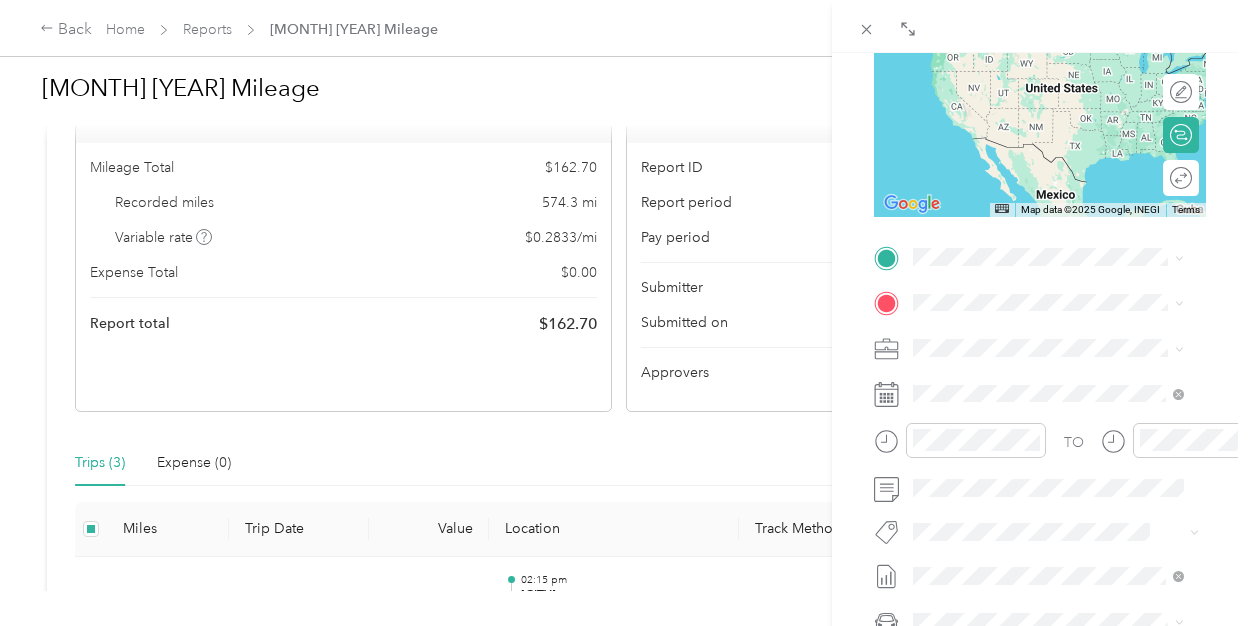 scroll, scrollTop: 300, scrollLeft: 0, axis: vertical 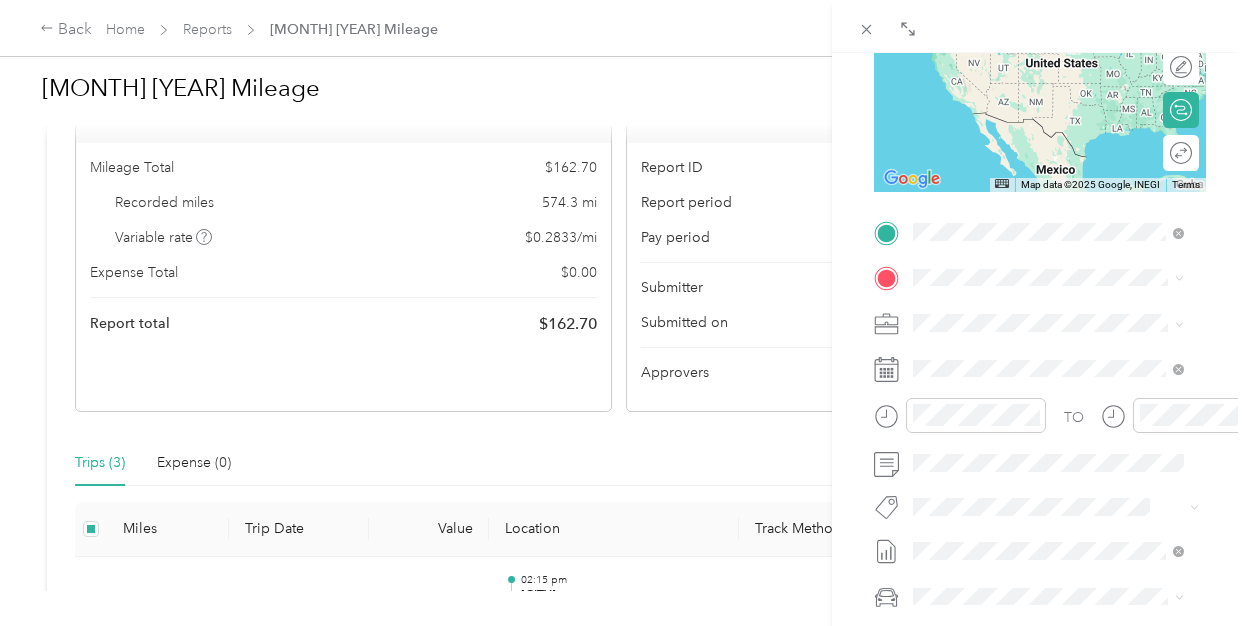 click on "[CITY]
[STATE], [COUNTRY]" at bounding box center [1016, 312] 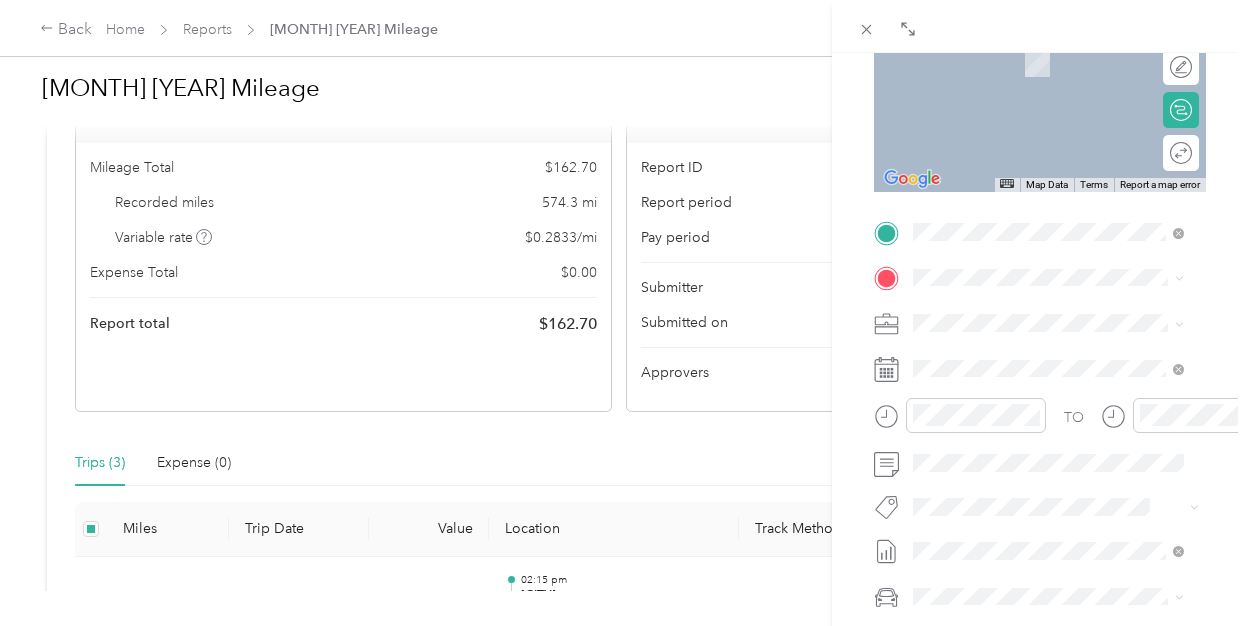 click on "[NUMBER] [STREET]
[CITY], [STATE] [POSTAL_CODE], [COUNTRY]" at bounding box center (1064, 366) 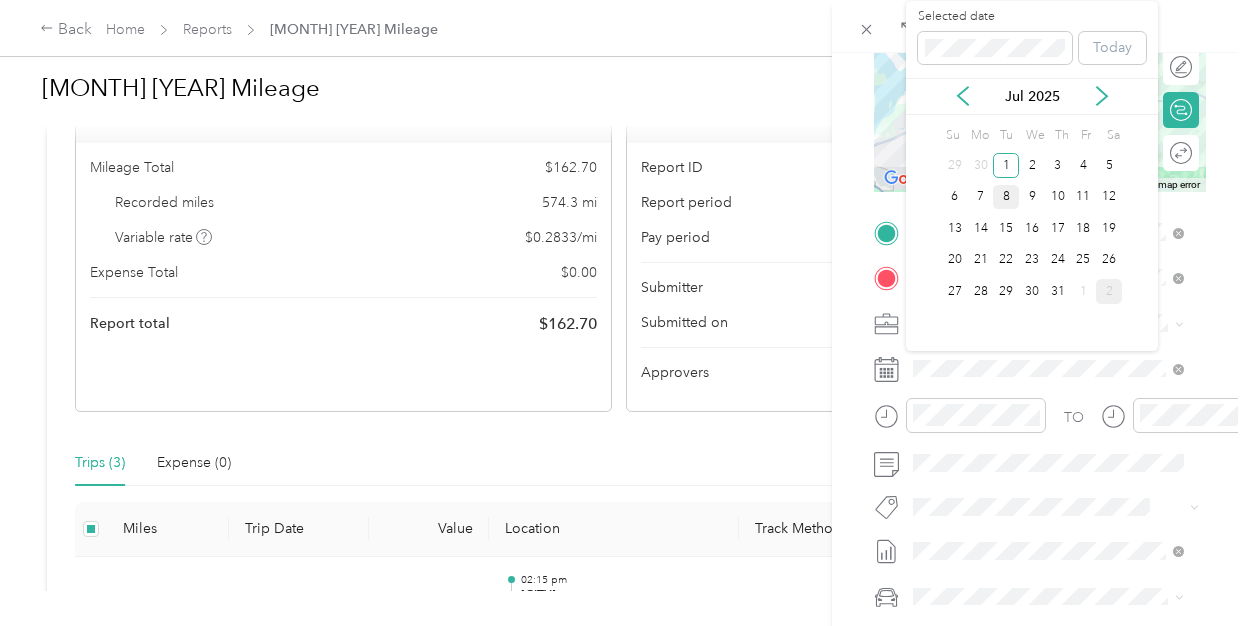 click on "8" at bounding box center (1006, 197) 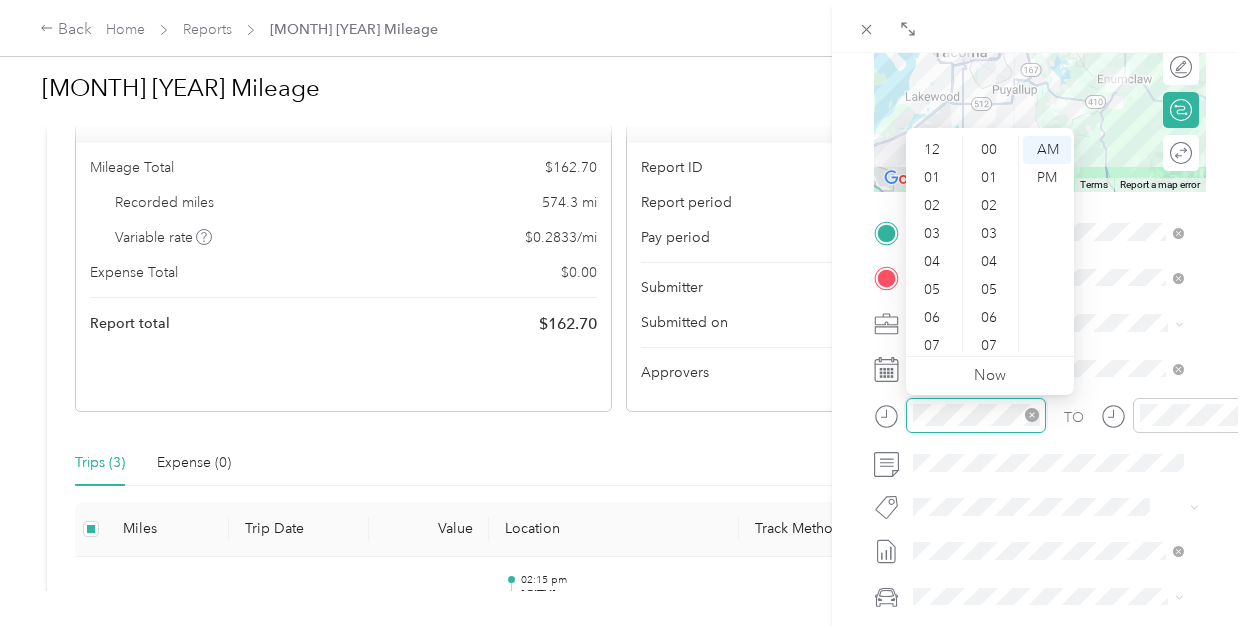 scroll, scrollTop: 672, scrollLeft: 0, axis: vertical 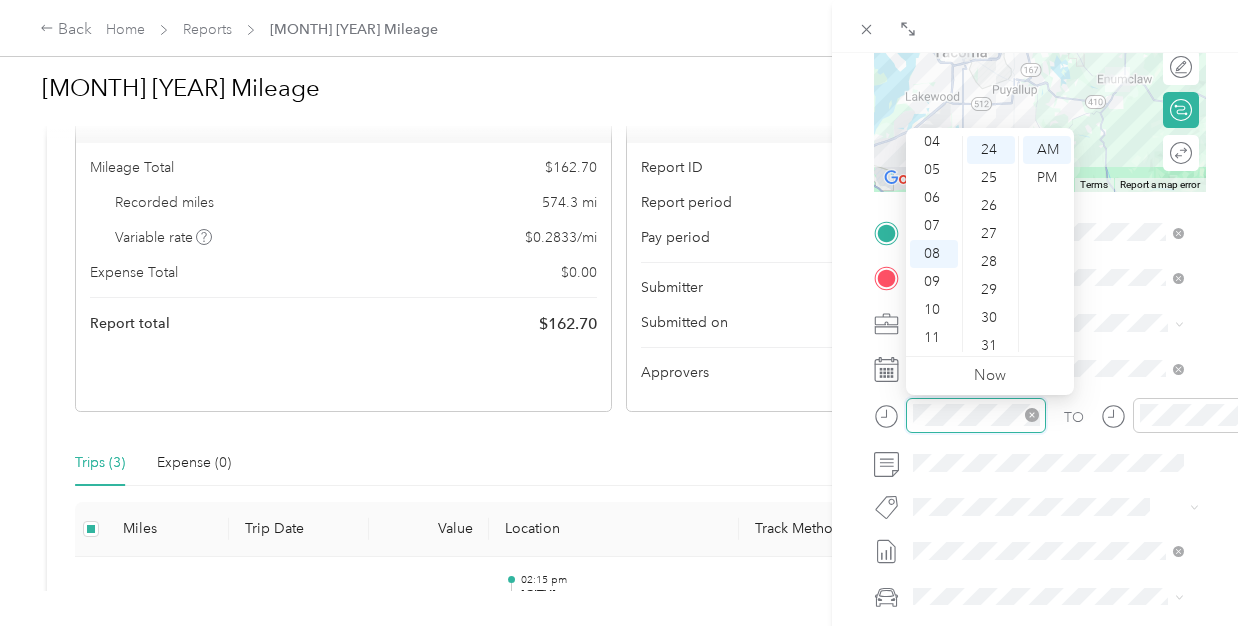 click 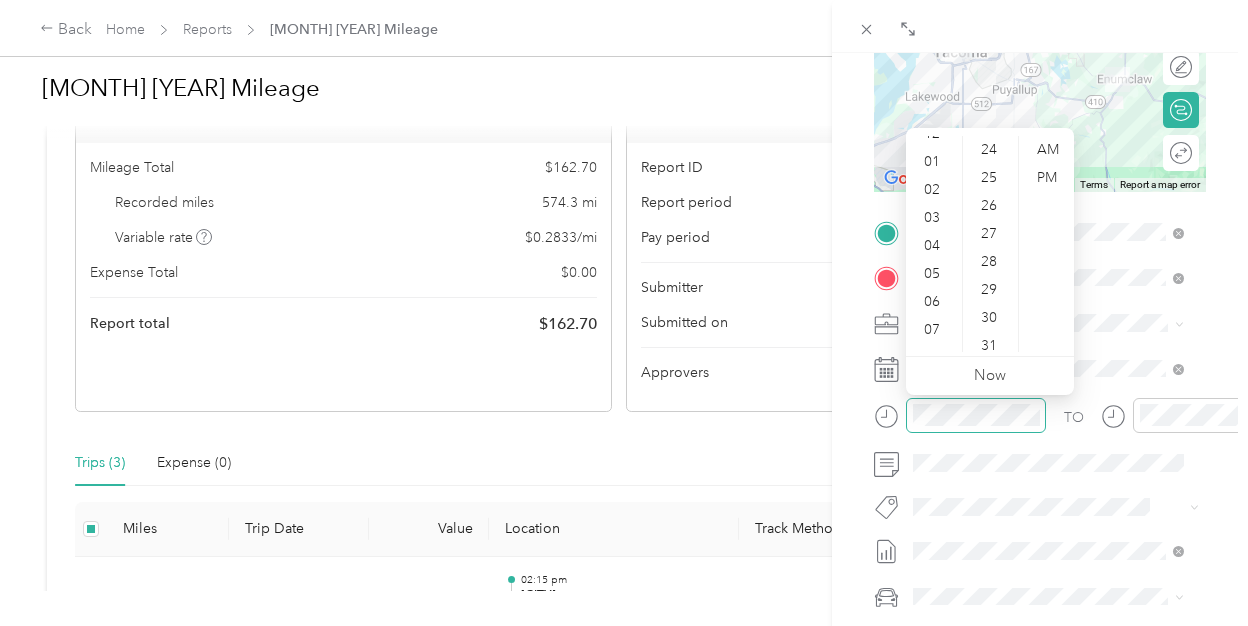scroll, scrollTop: 0, scrollLeft: 0, axis: both 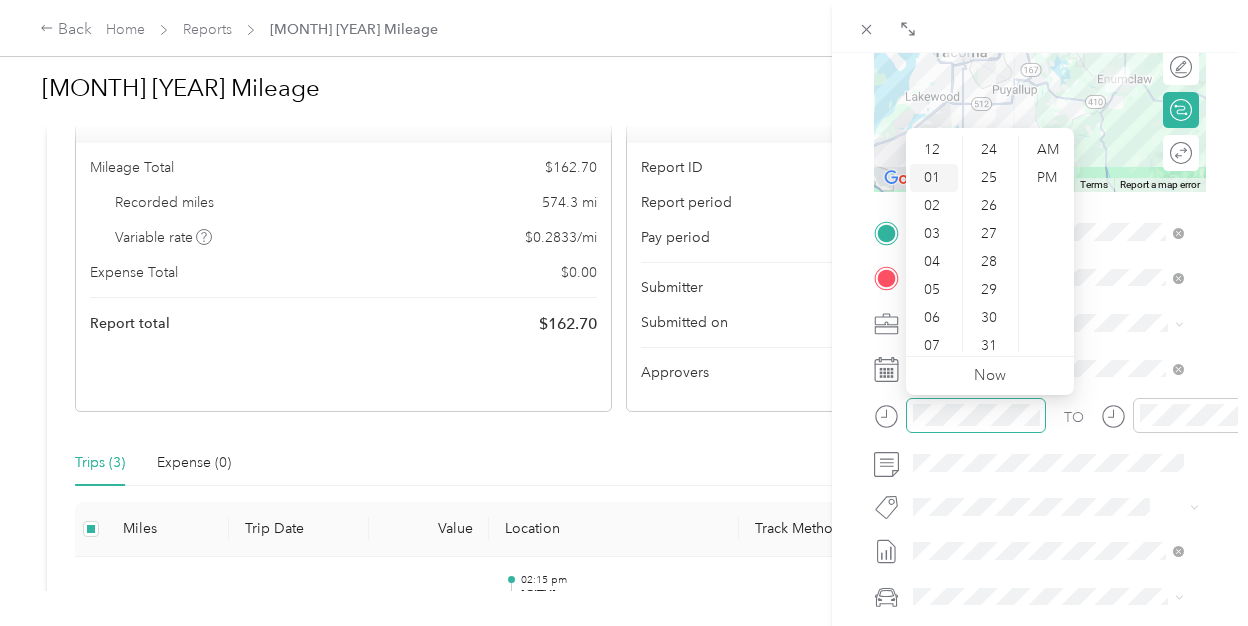 click on "01" at bounding box center [934, 178] 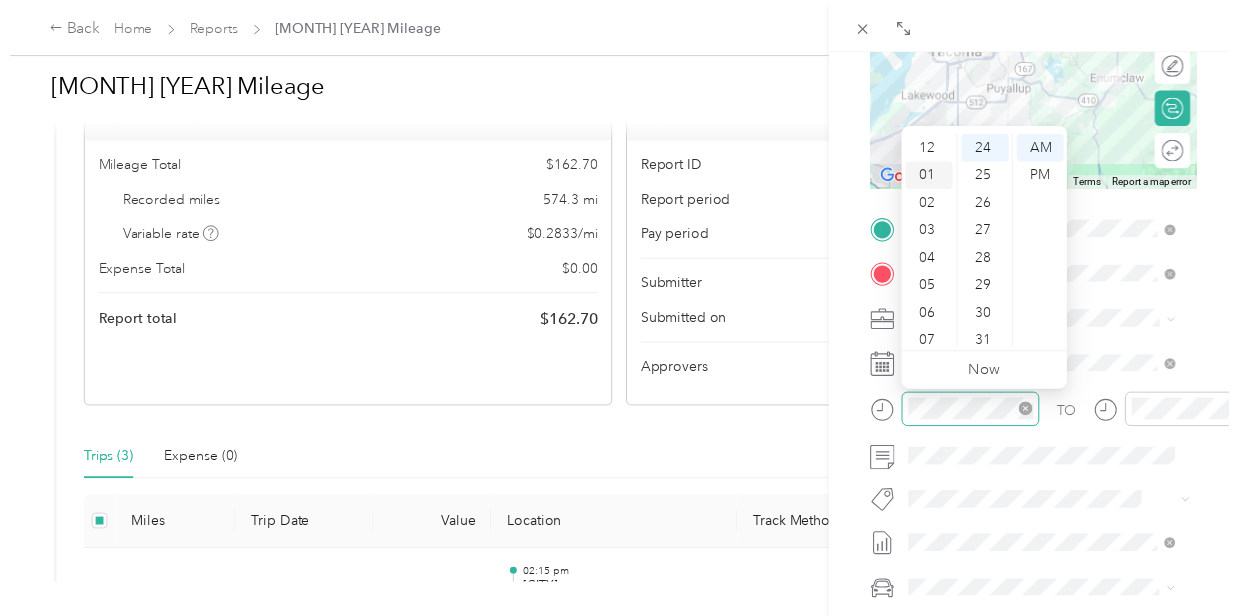scroll, scrollTop: 28, scrollLeft: 0, axis: vertical 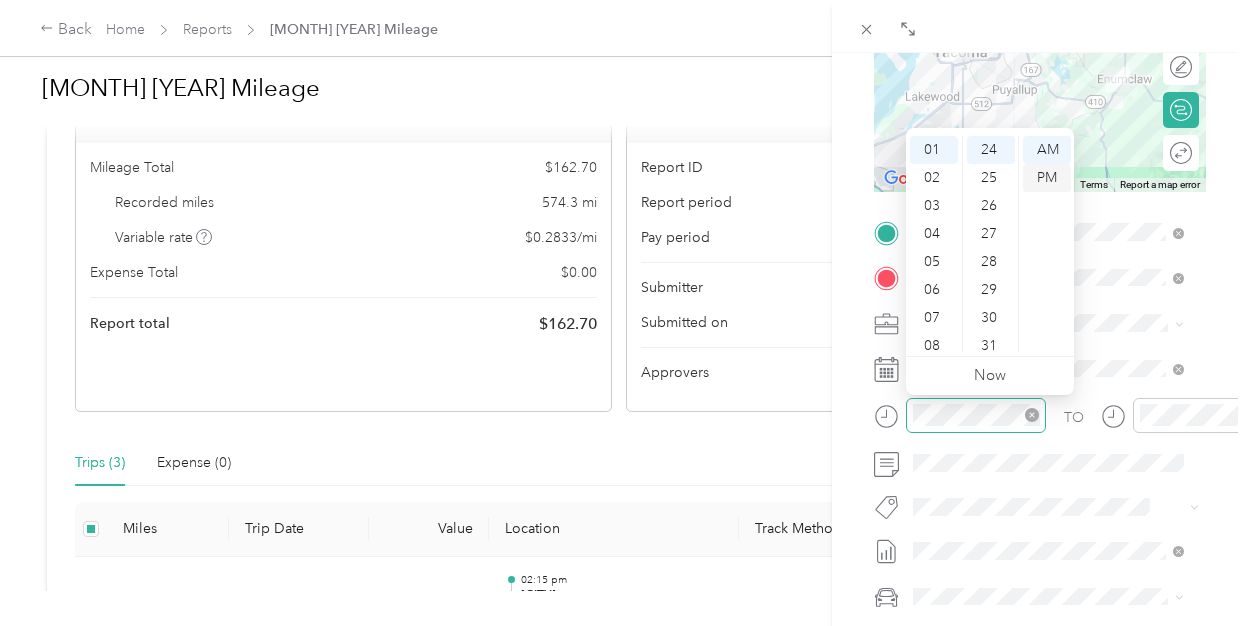 click on "PM" at bounding box center [1047, 178] 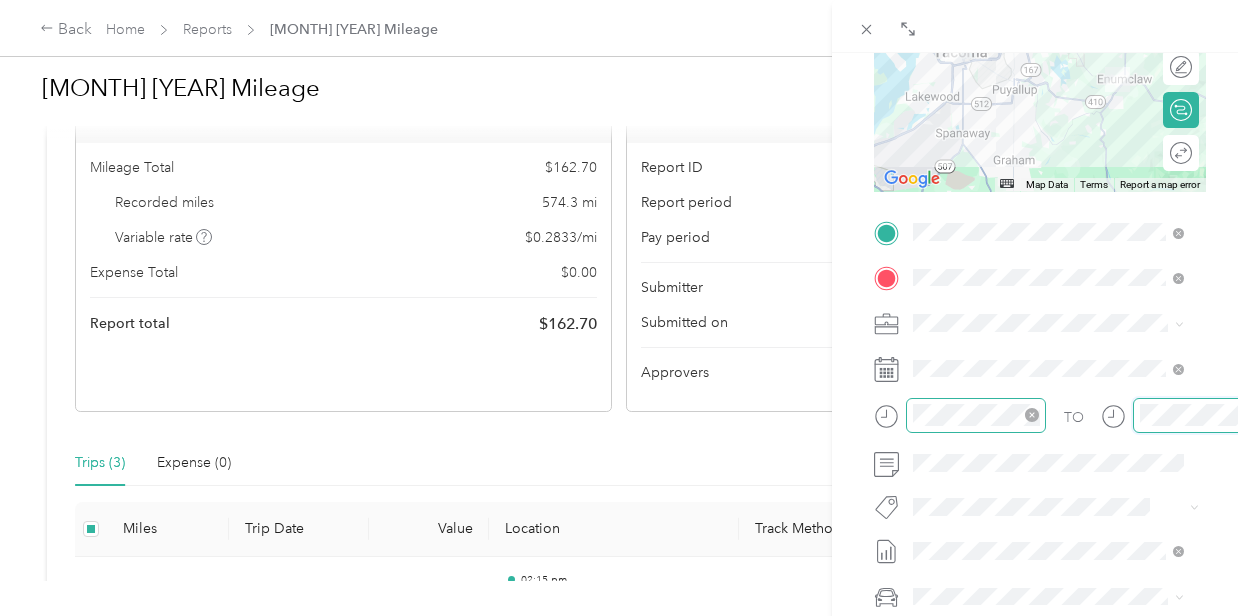 scroll, scrollTop: 120, scrollLeft: 0, axis: vertical 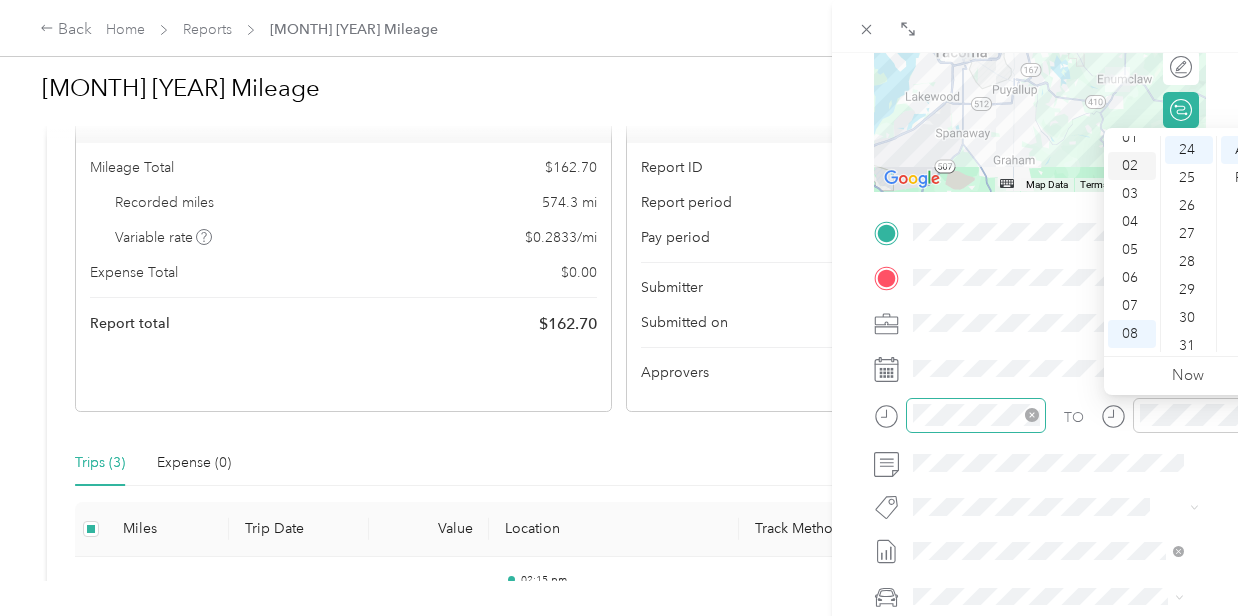 click on "02" at bounding box center [1132, 166] 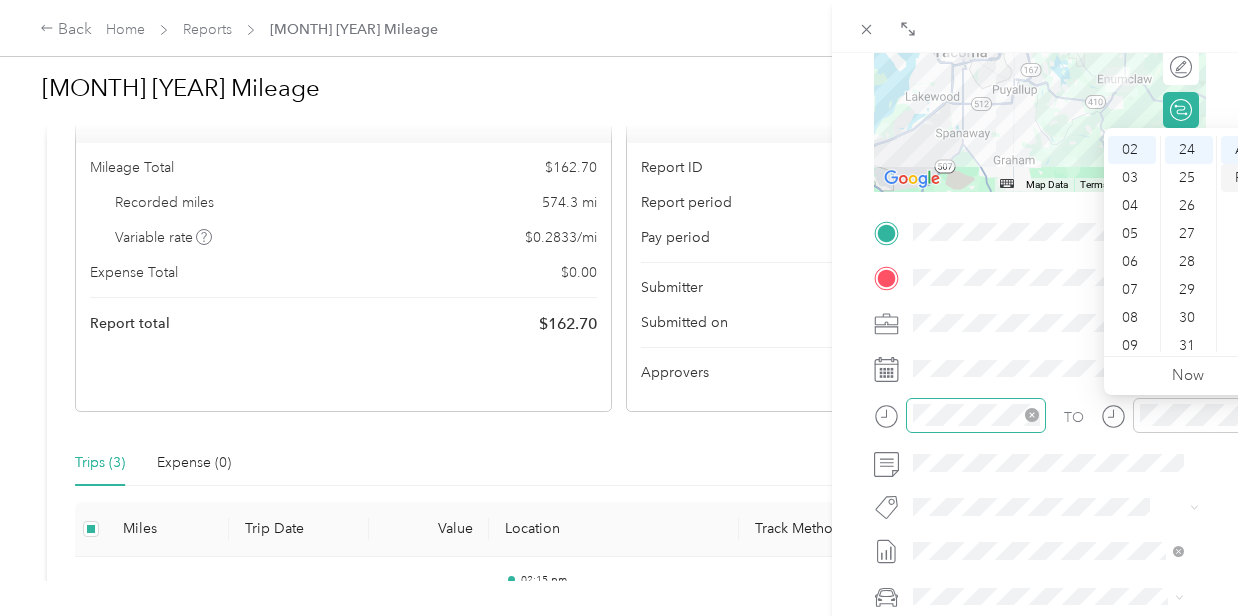 click on "PM" at bounding box center [1245, 178] 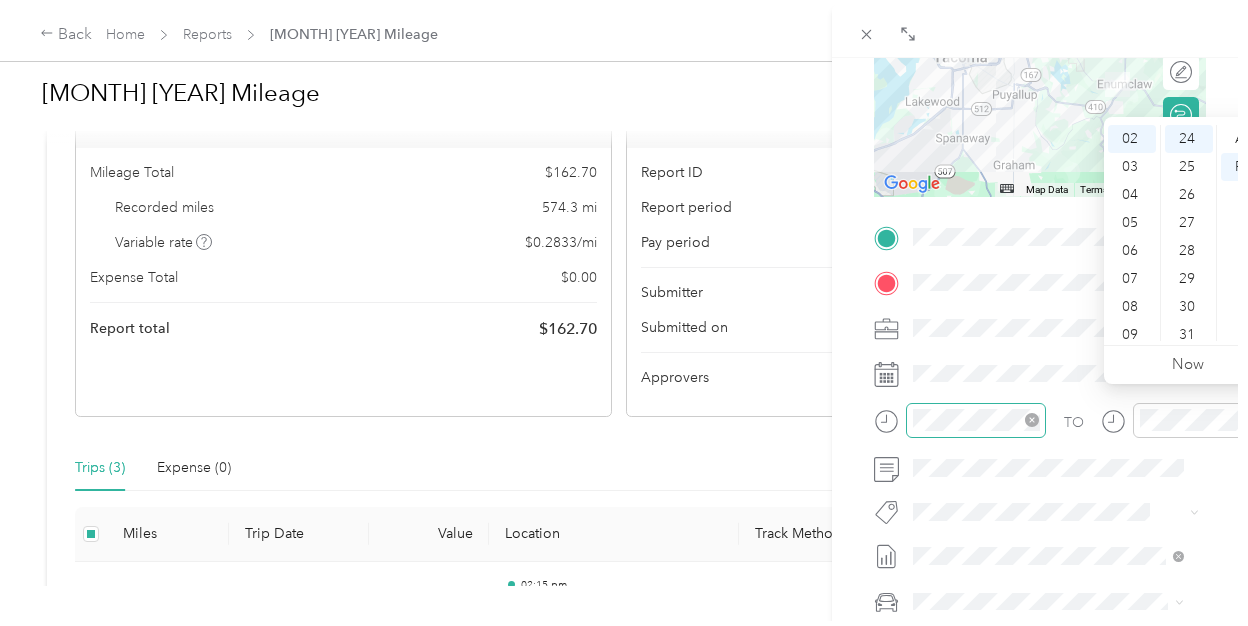 scroll, scrollTop: 400, scrollLeft: 0, axis: vertical 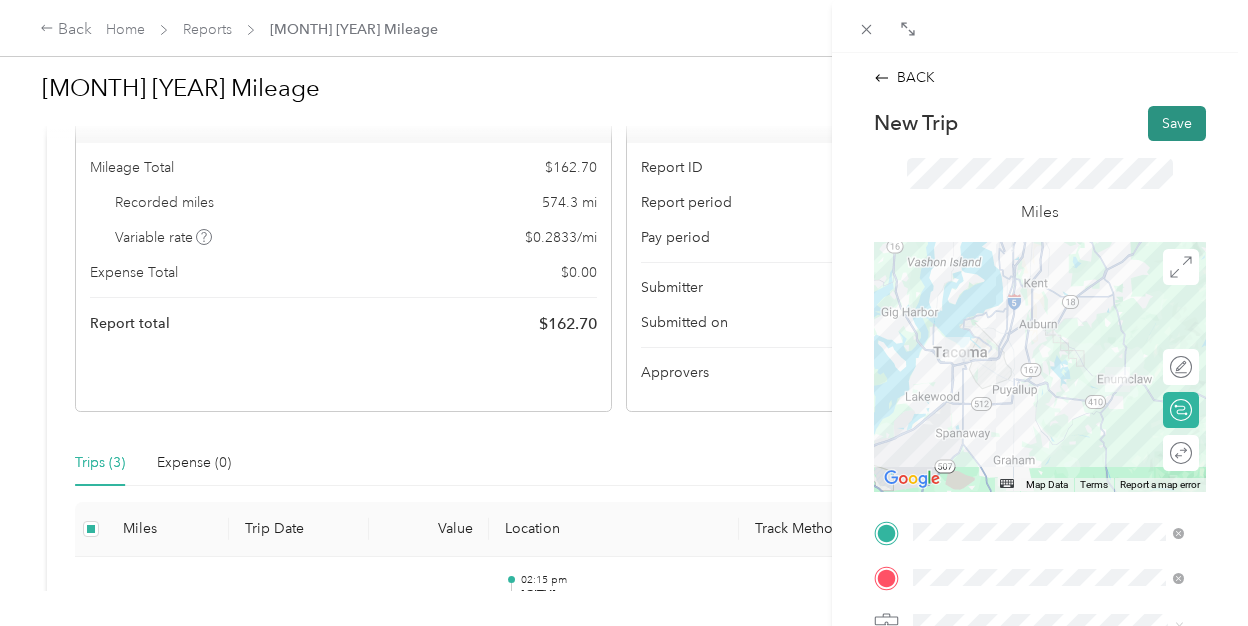 click on "Save" at bounding box center [1177, 123] 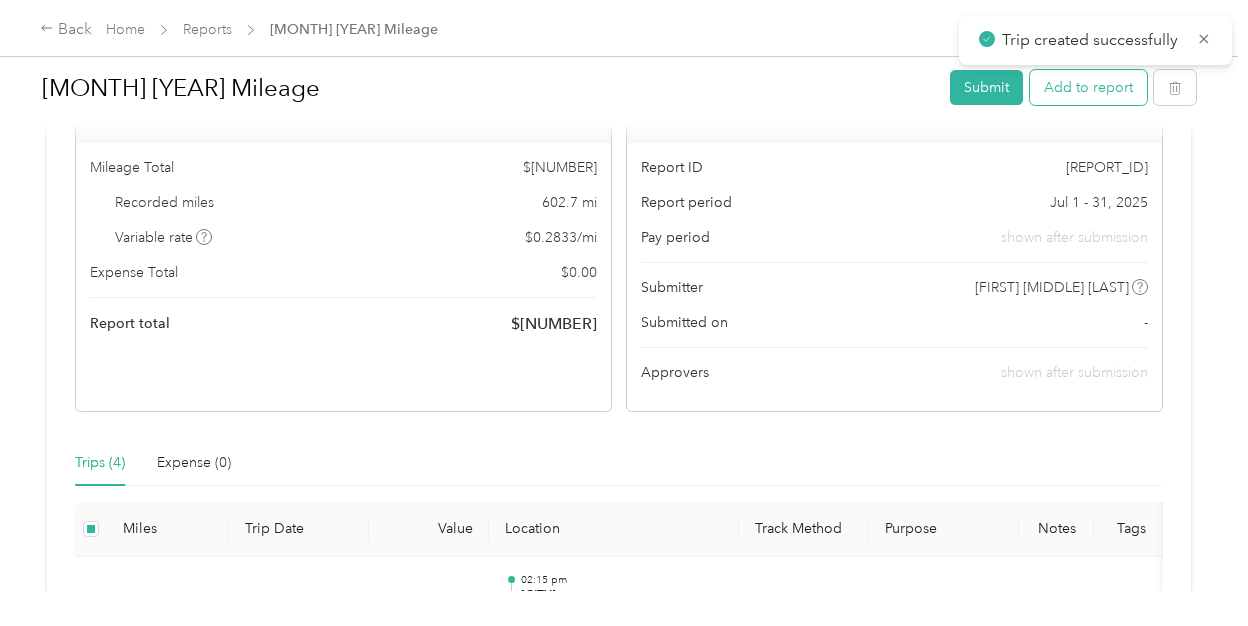 click on "Add to report" at bounding box center [1088, 87] 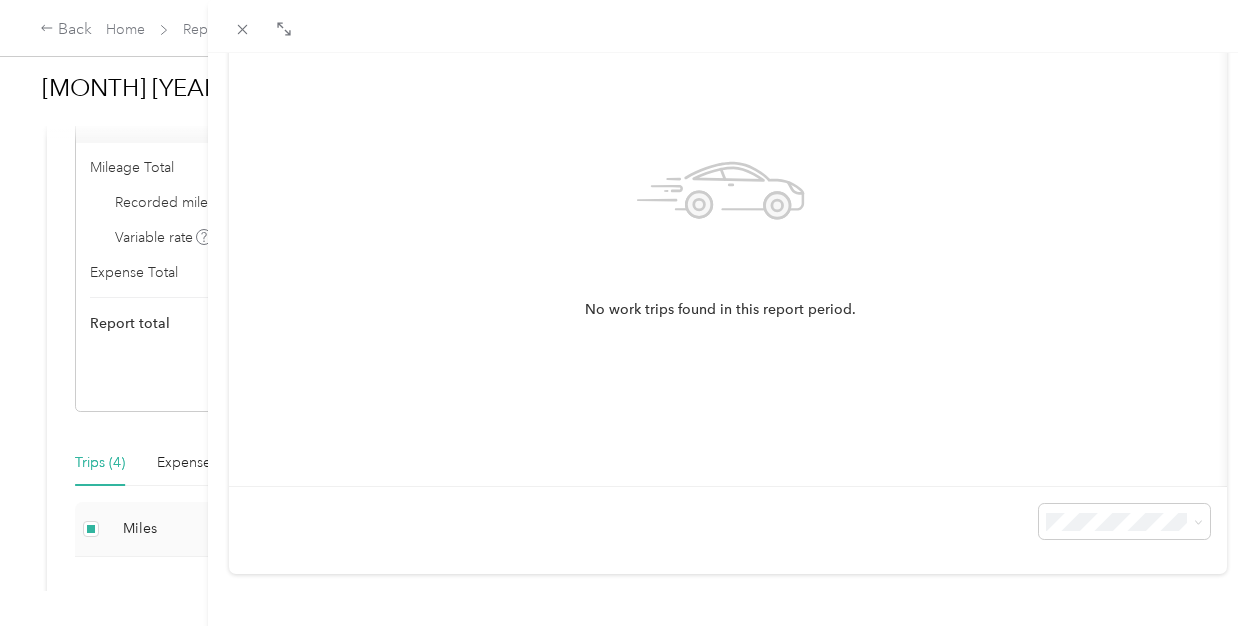 scroll, scrollTop: 0, scrollLeft: 0, axis: both 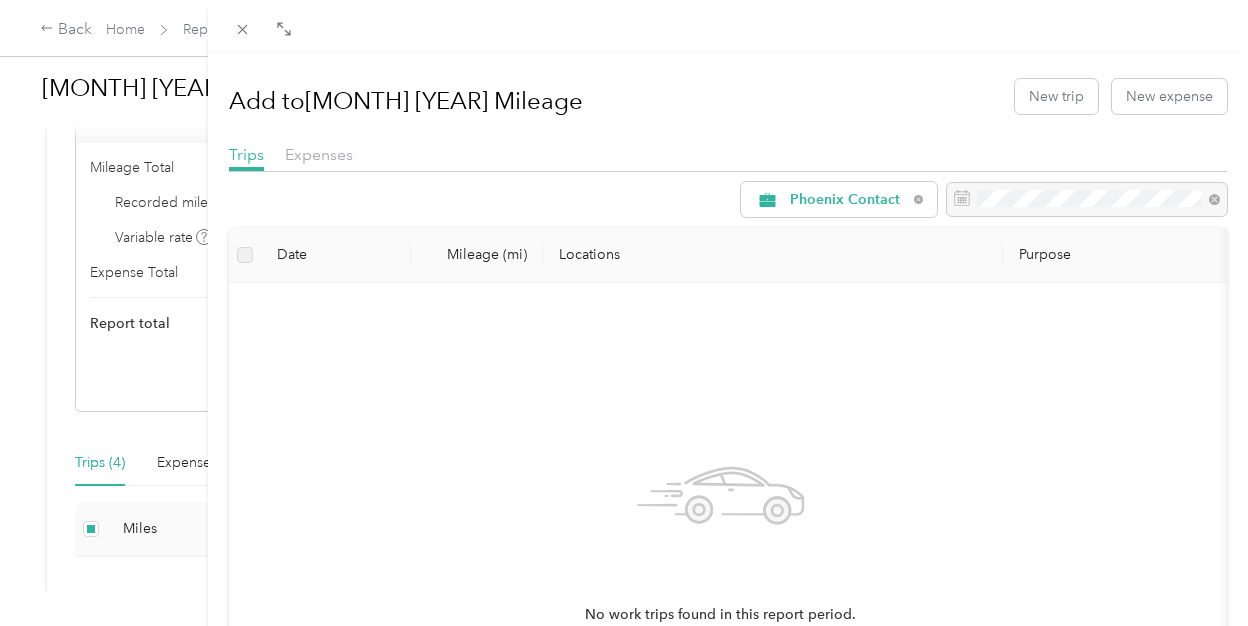 click on "Add to [MONTH] [YEAR] Mileage New trip New expense Trips Expenses Phoenix Contact Date Mileage (mi) Locations Purpose           No work trips found in this report period." at bounding box center [624, 313] 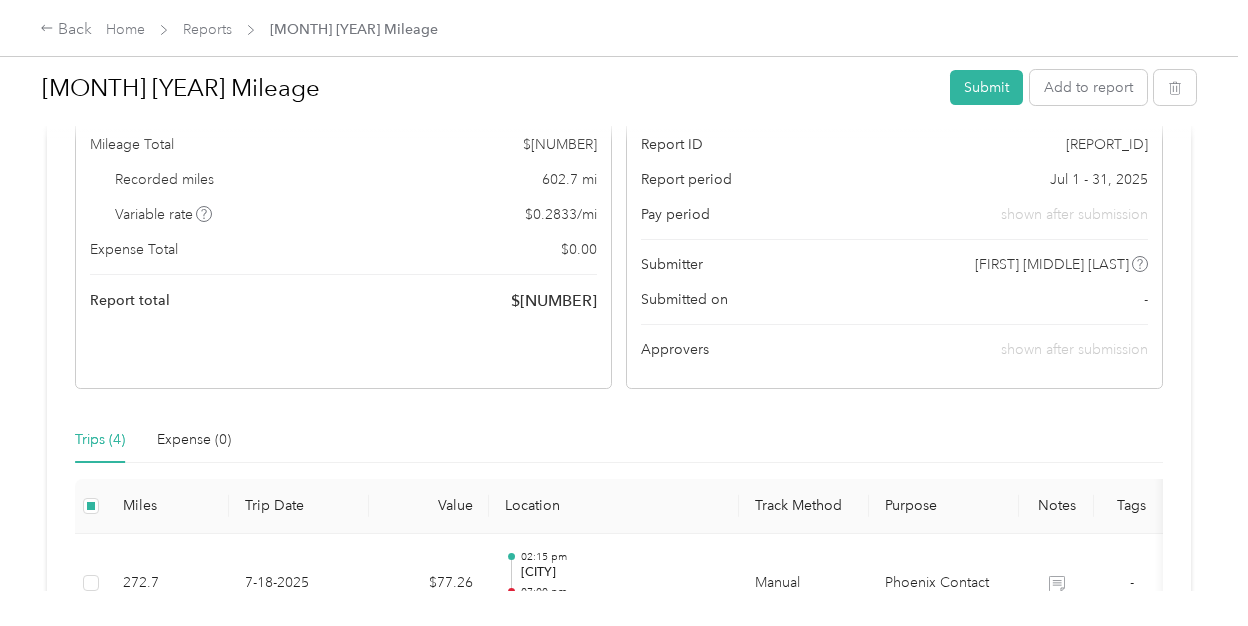 scroll, scrollTop: 0, scrollLeft: 0, axis: both 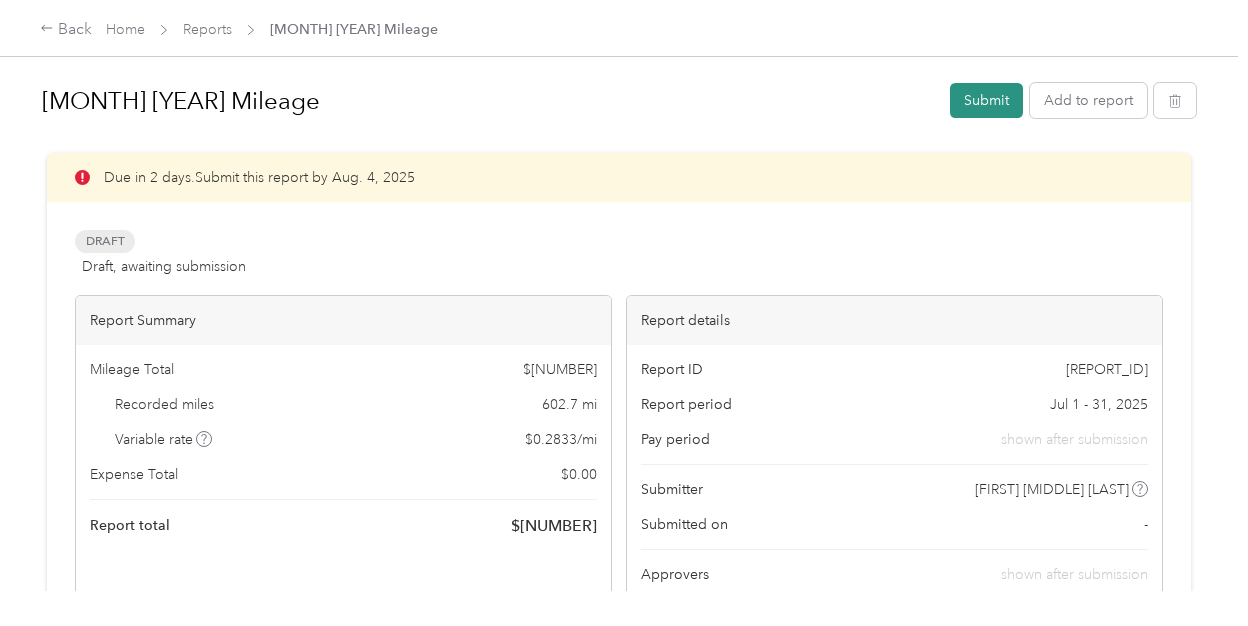 click on "Submit" at bounding box center [986, 100] 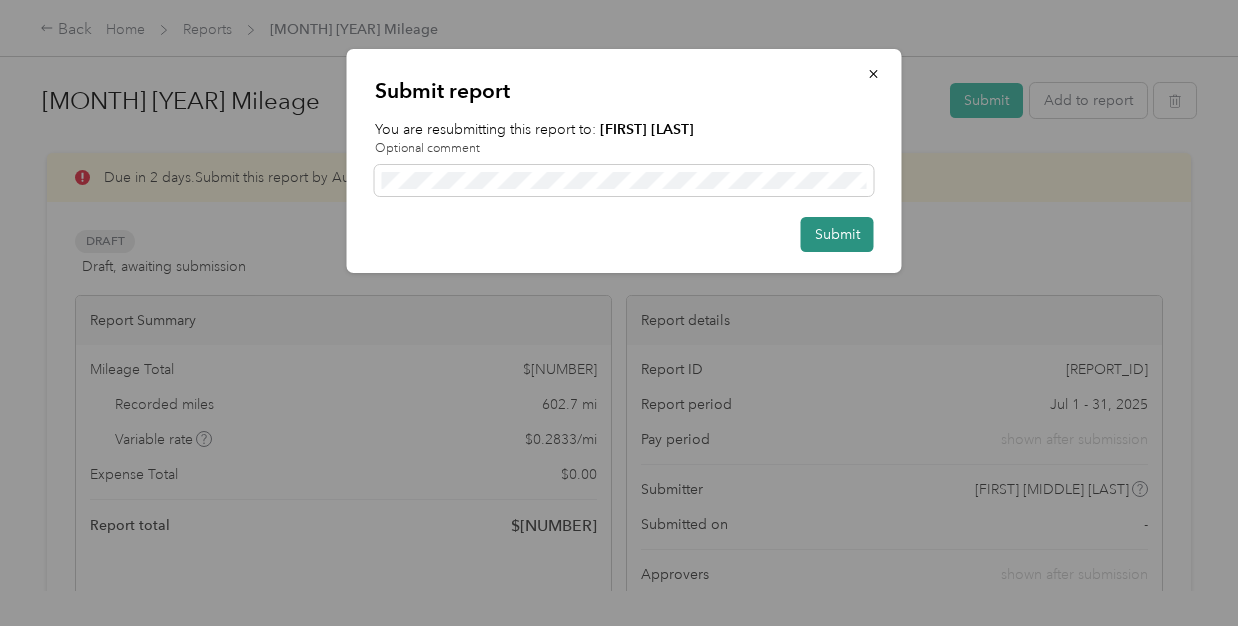 click on "Submit" at bounding box center (837, 234) 